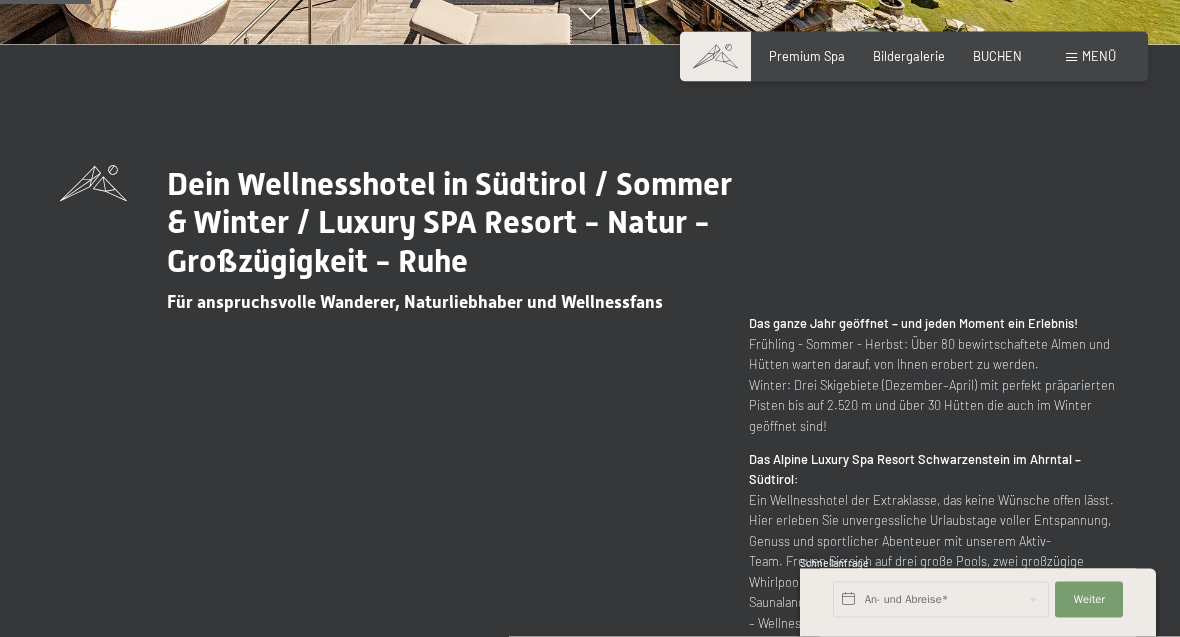 scroll, scrollTop: 606, scrollLeft: 0, axis: vertical 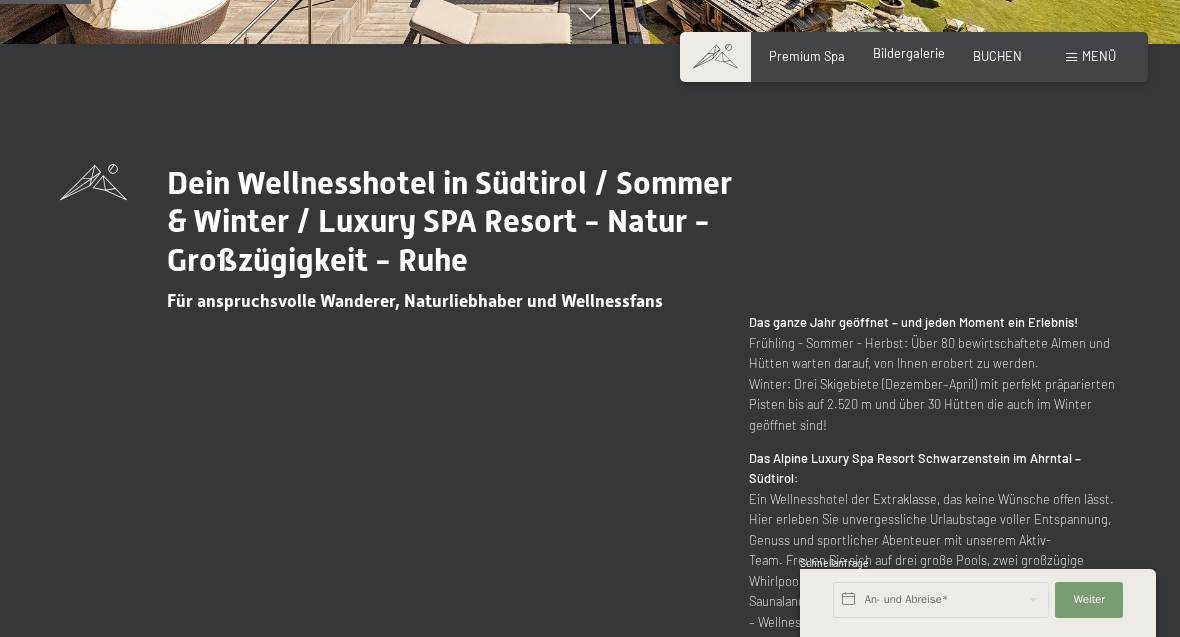 click on "Bildergalerie" at bounding box center (909, 53) 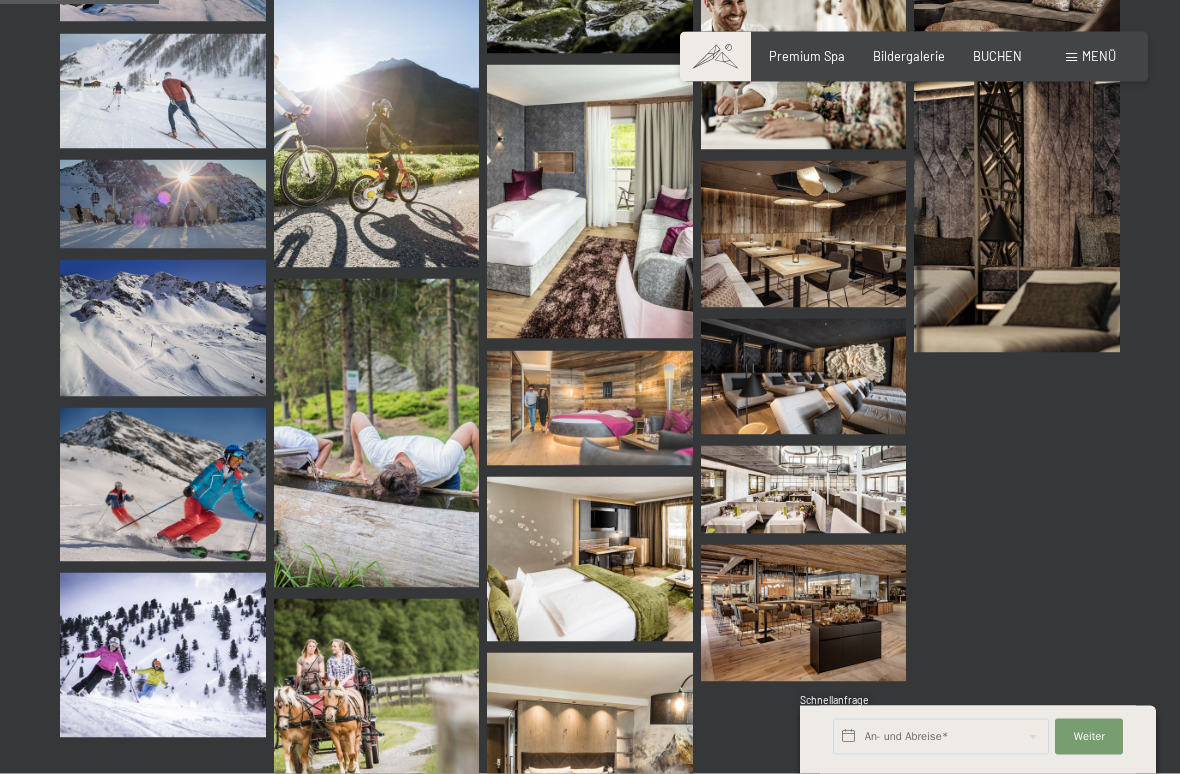 scroll, scrollTop: 2230, scrollLeft: 0, axis: vertical 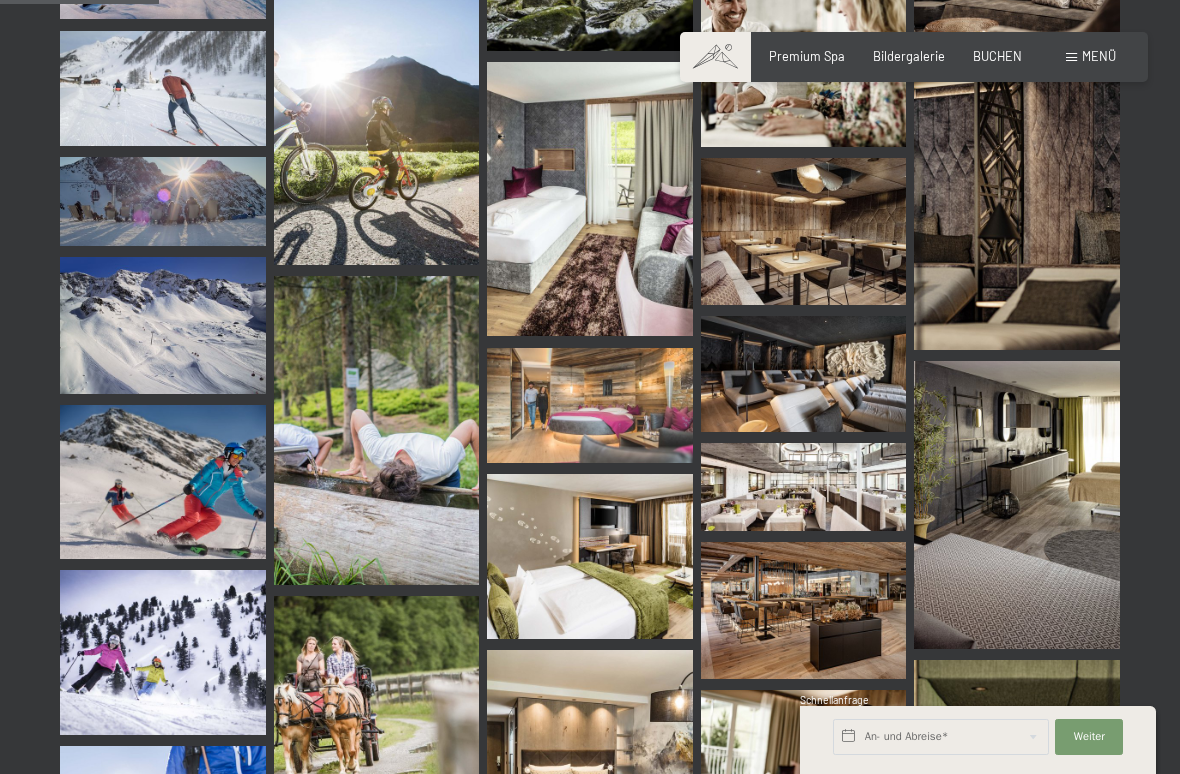 click at bounding box center [804, 374] 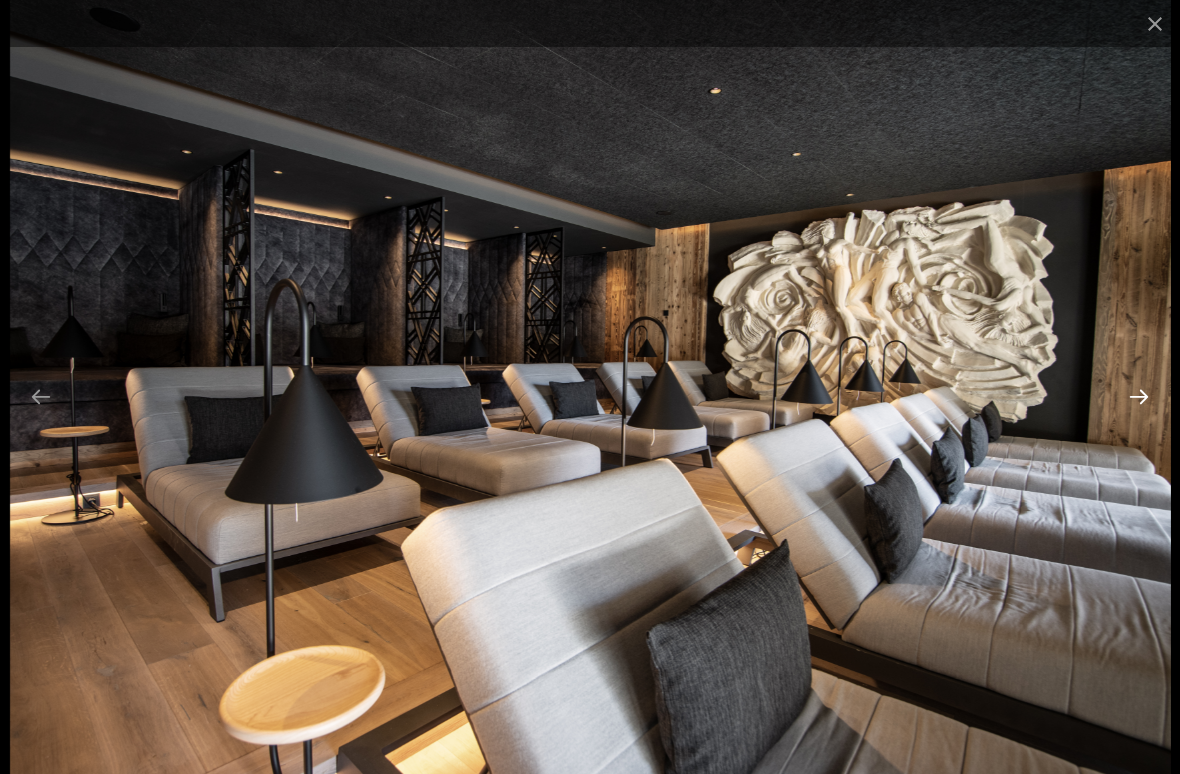 click at bounding box center [1139, 396] 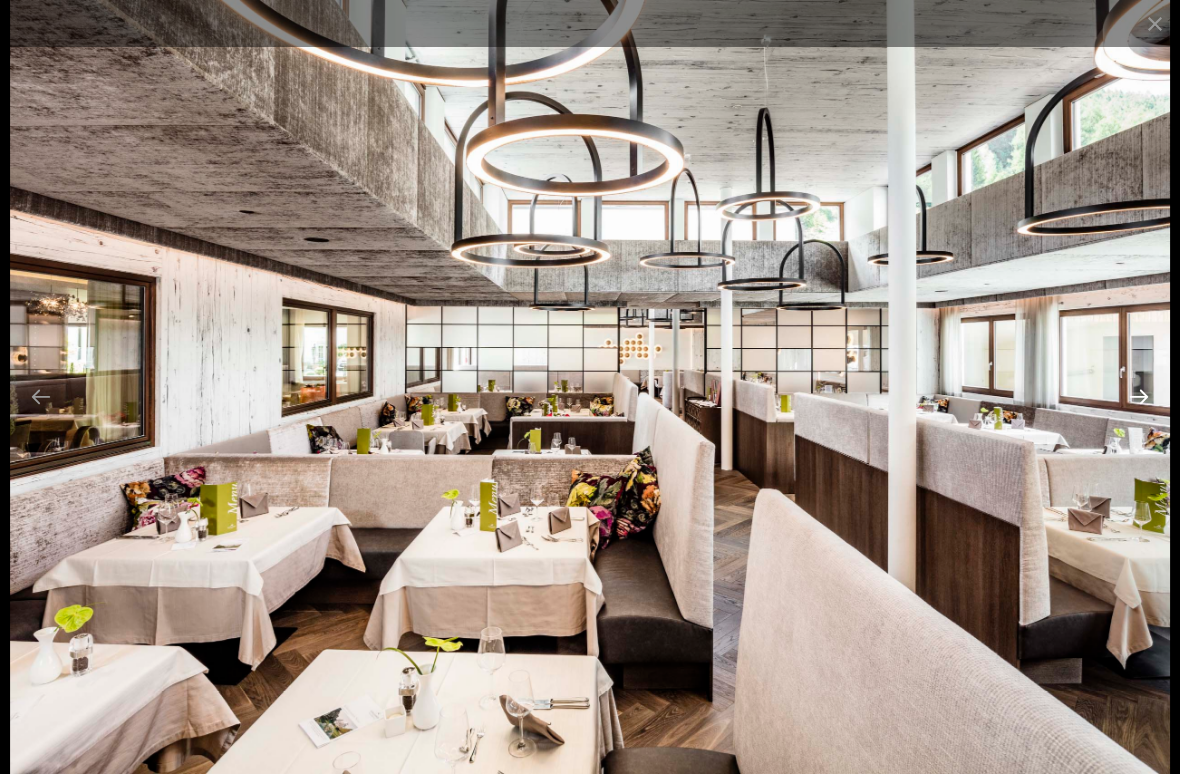 click at bounding box center (1139, 396) 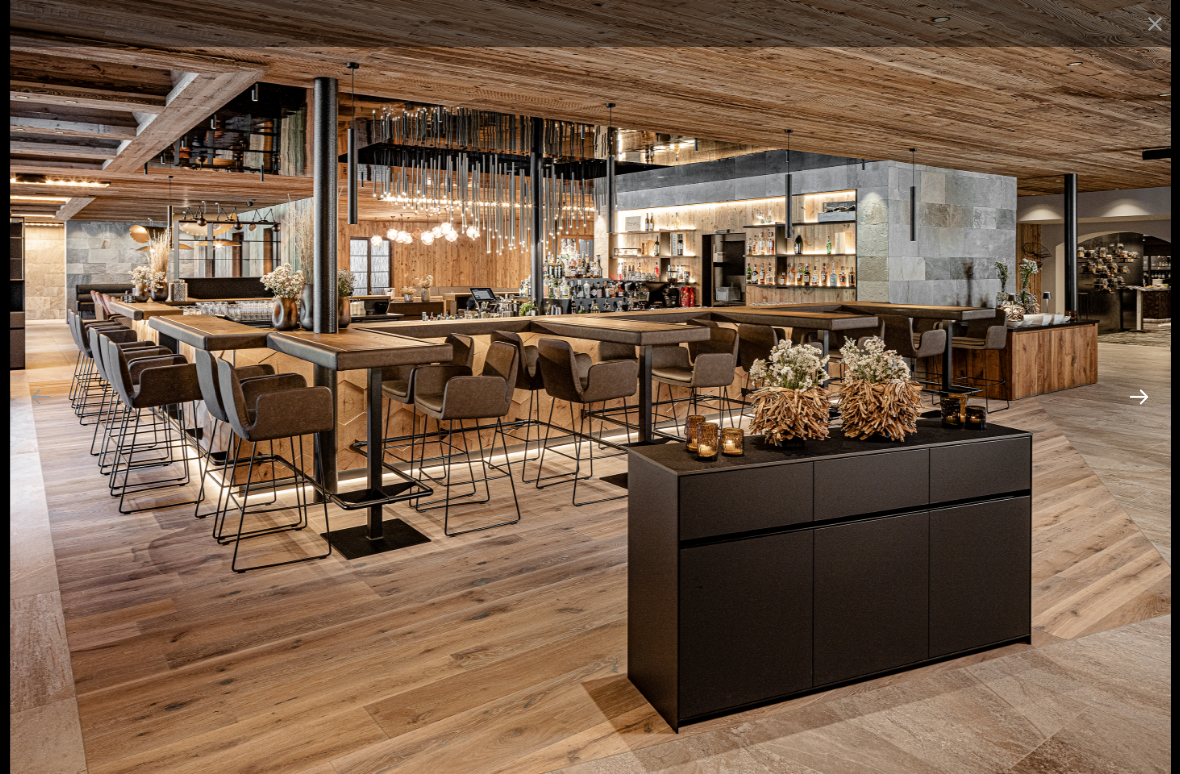 click at bounding box center [1139, 396] 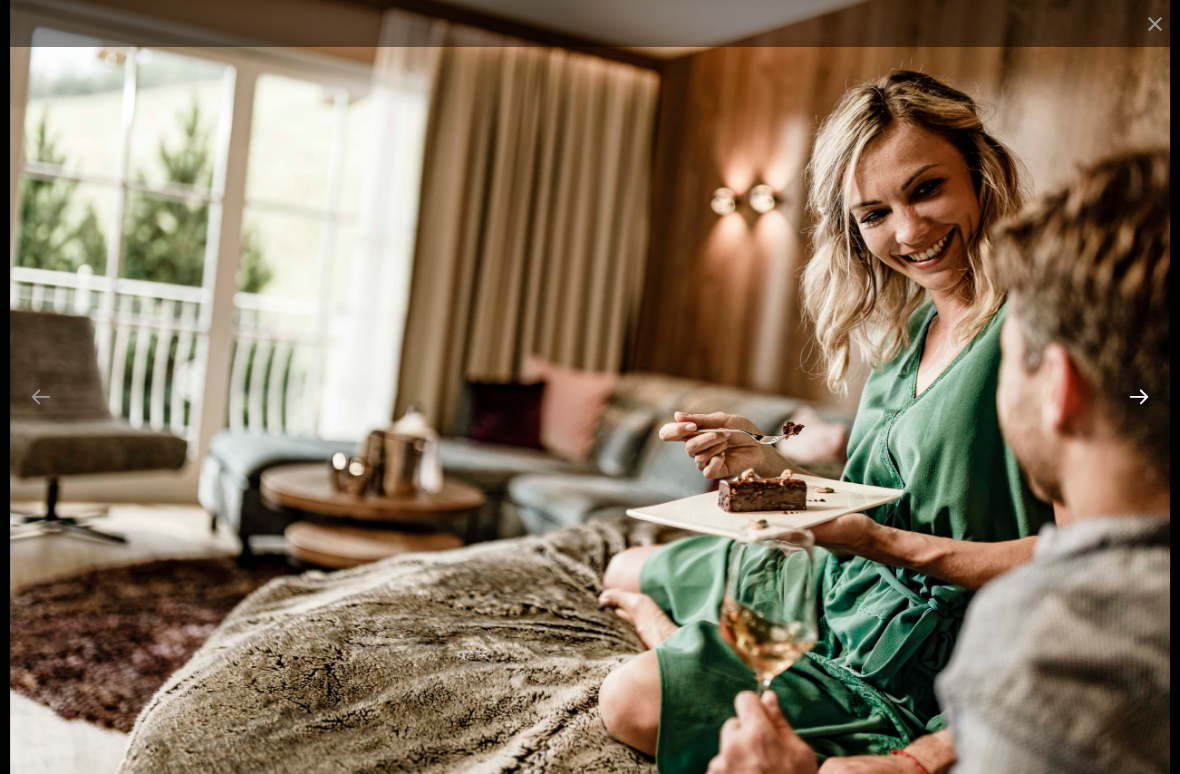 click at bounding box center [1139, 396] 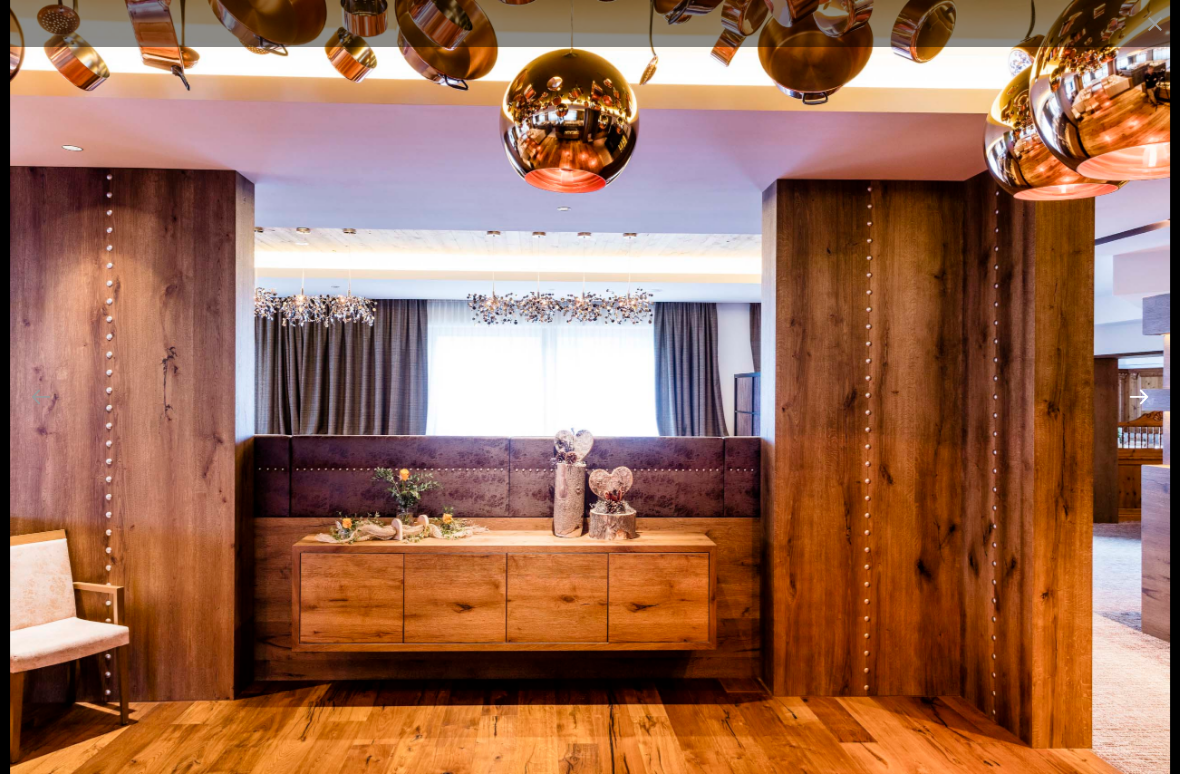 click at bounding box center [1139, 396] 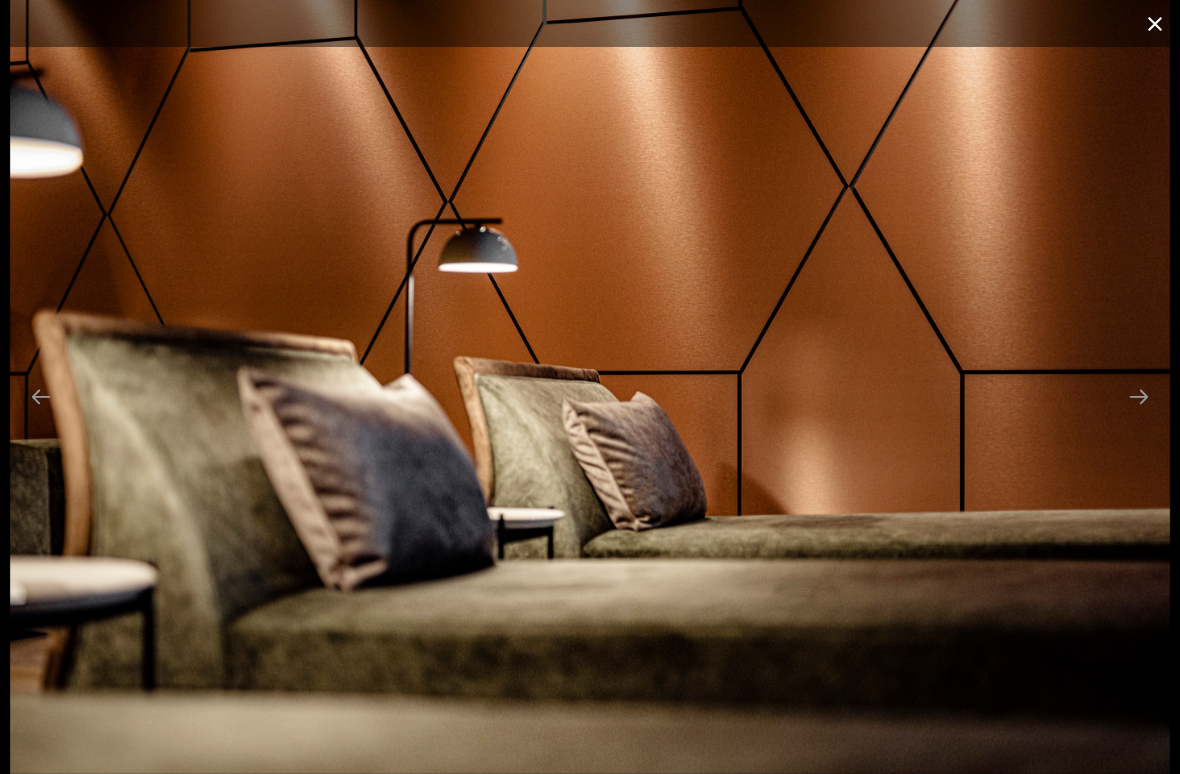 click at bounding box center (1155, 23) 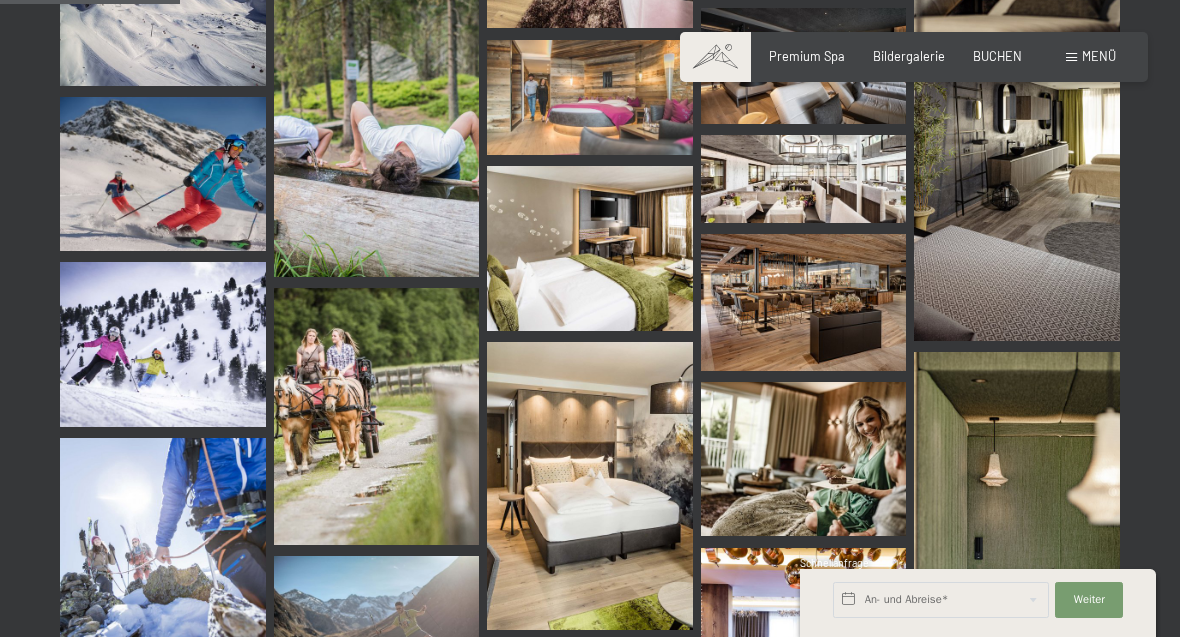 scroll, scrollTop: 2532, scrollLeft: 0, axis: vertical 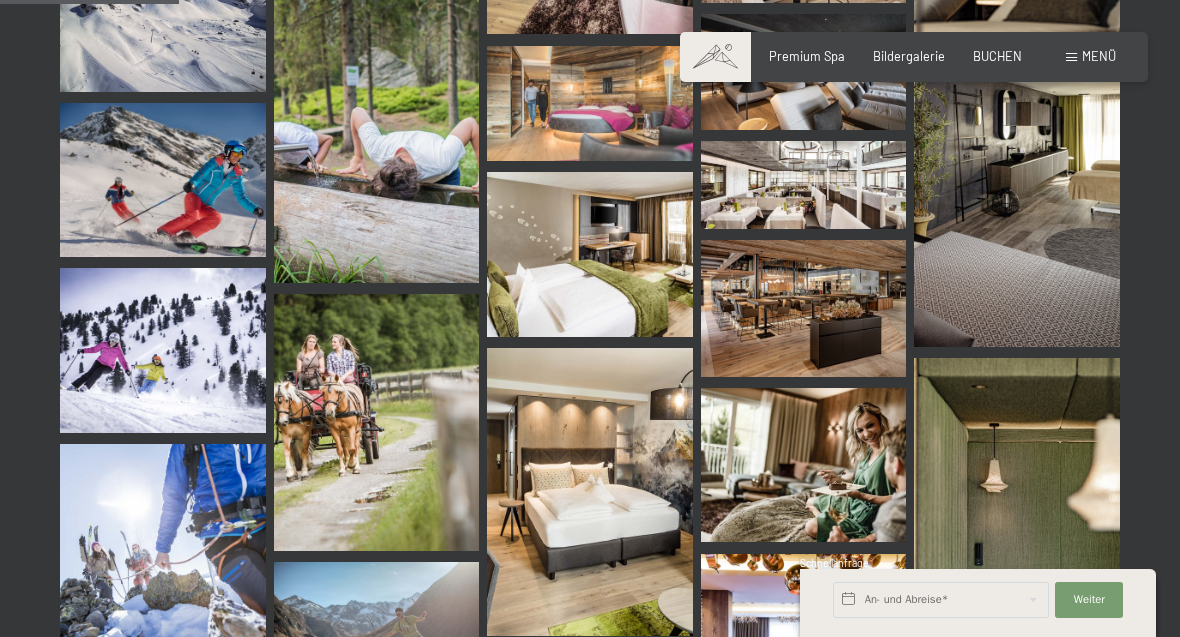 click on "Menü" at bounding box center (1099, 56) 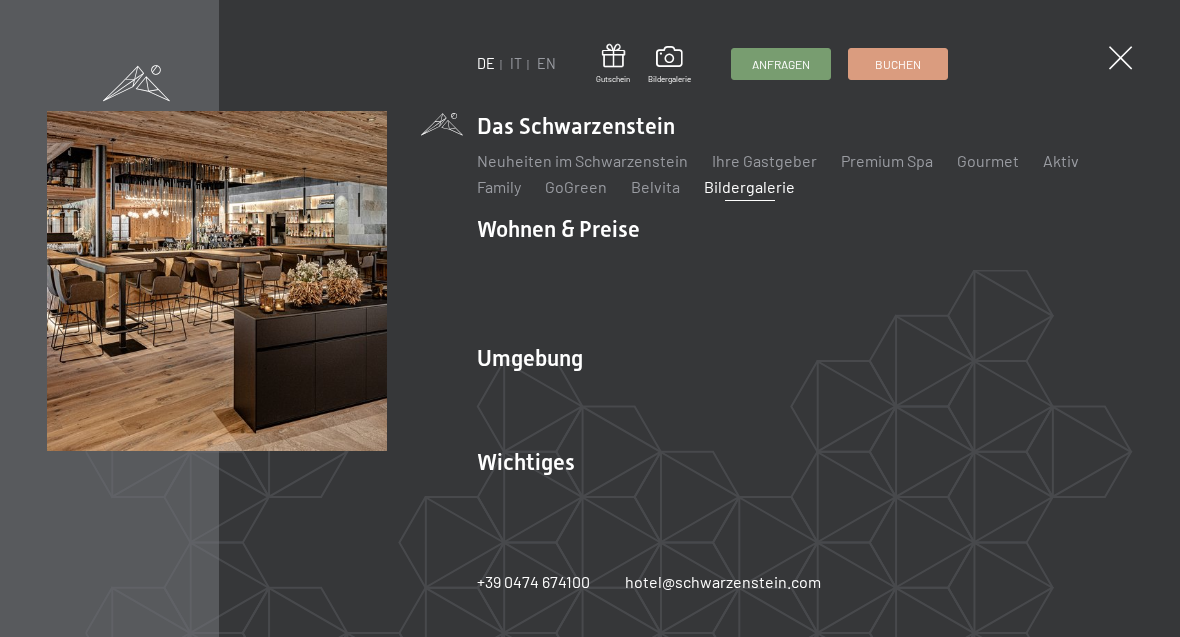 click on "DE         IT         EN                Gutschein             Bildergalerie               Anfragen           Buchen                    DE         IT         EN                       Das Schwarzenstein           Neuheiten im Schwarzenstein         Ihre Gastgeber         Premium Spa         Gourmet         Aktiv         Wochenprogramm         Bilder             Family         GoGreen         Belvita         Bildergalerie                     Wohnen & Preise           Inklusivleistungen         Zimmer & Preise         Liste             Angebote         Liste             Familienpreise         Spa Anwendungen         Treuebonus         Anfrage         Buchung         AGBs - Info         Gutschein         Geschenksidee         App. Luxegg                     Umgebung           Das Ahrntal         Ski & Winter         Skifahren         Skischule             Wandern & Sommer         Wandern         Biken             Sehenswürdigkeiten" at bounding box center (590, 318) 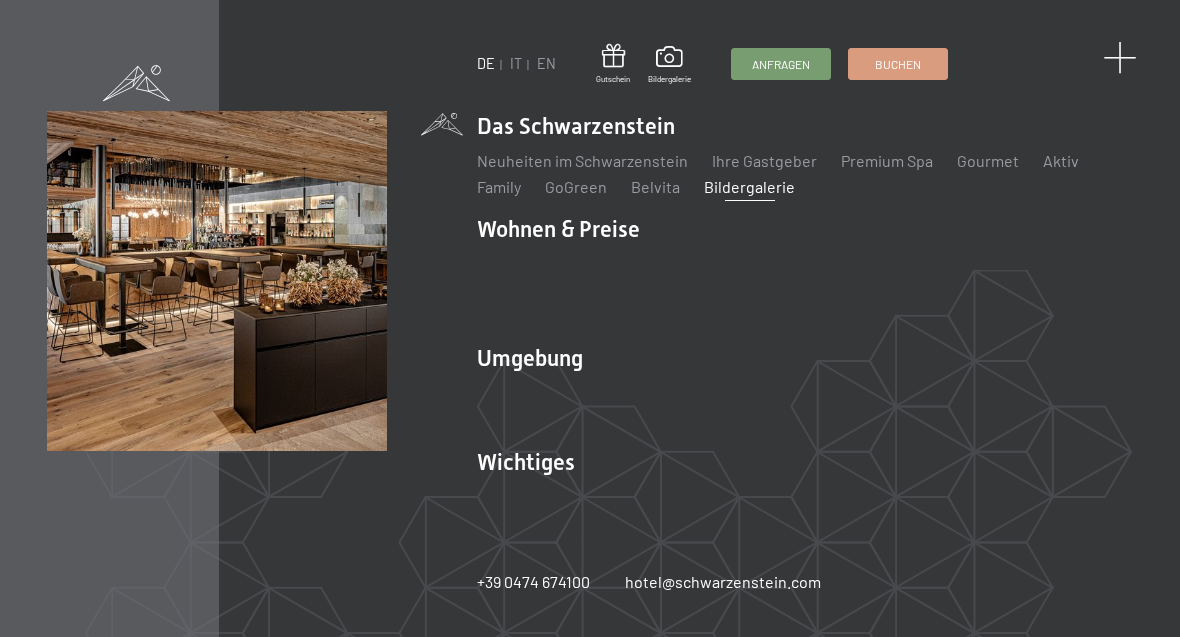 click at bounding box center [1119, 58] 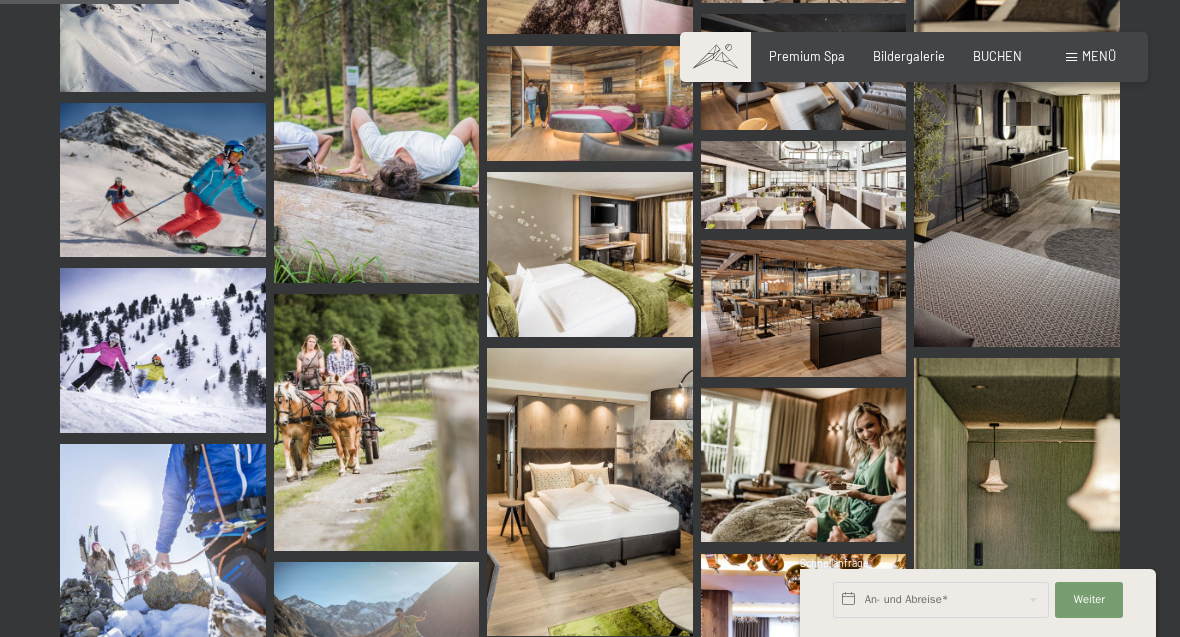 click on "Menü" at bounding box center [1099, 56] 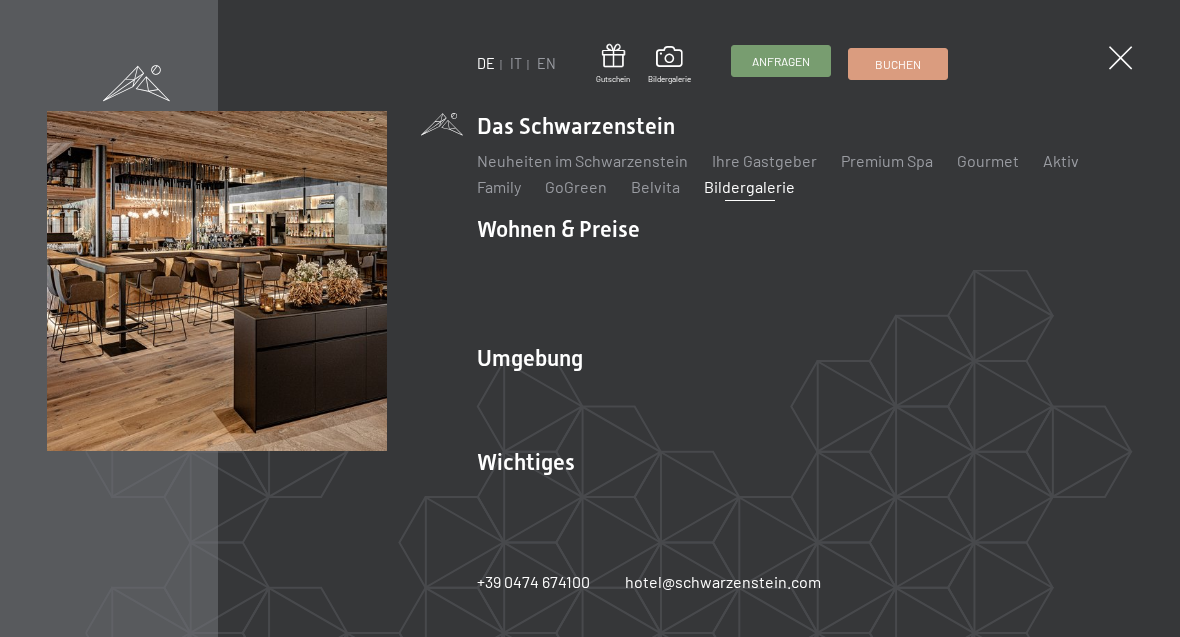 click on "Anfragen" at bounding box center (781, 61) 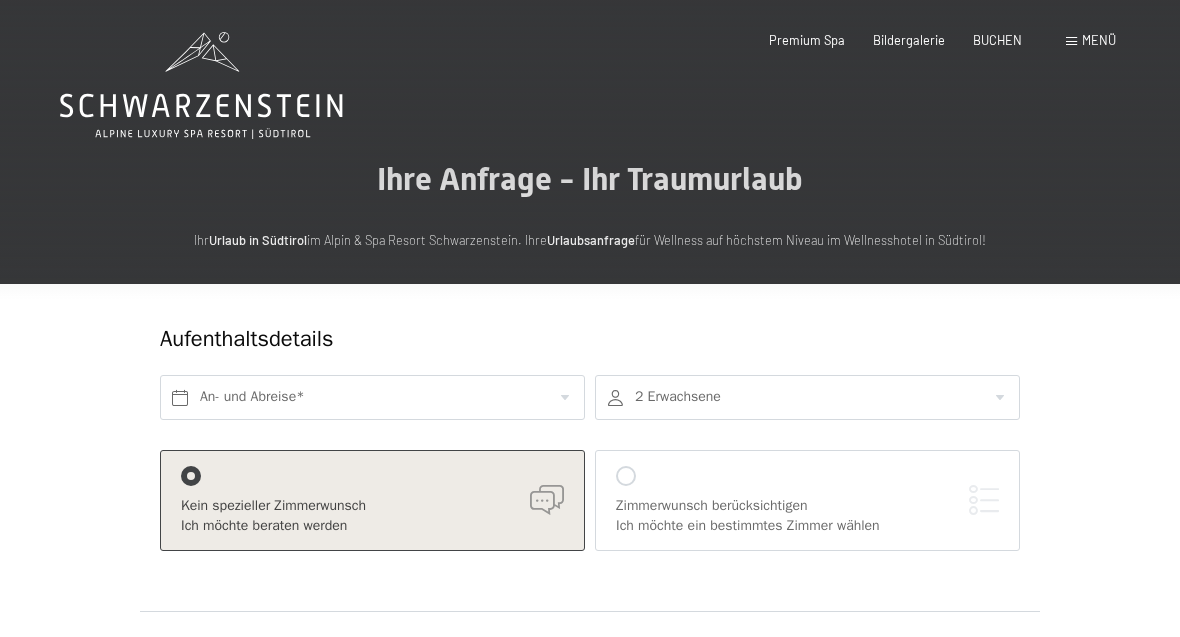 scroll, scrollTop: 0, scrollLeft: 0, axis: both 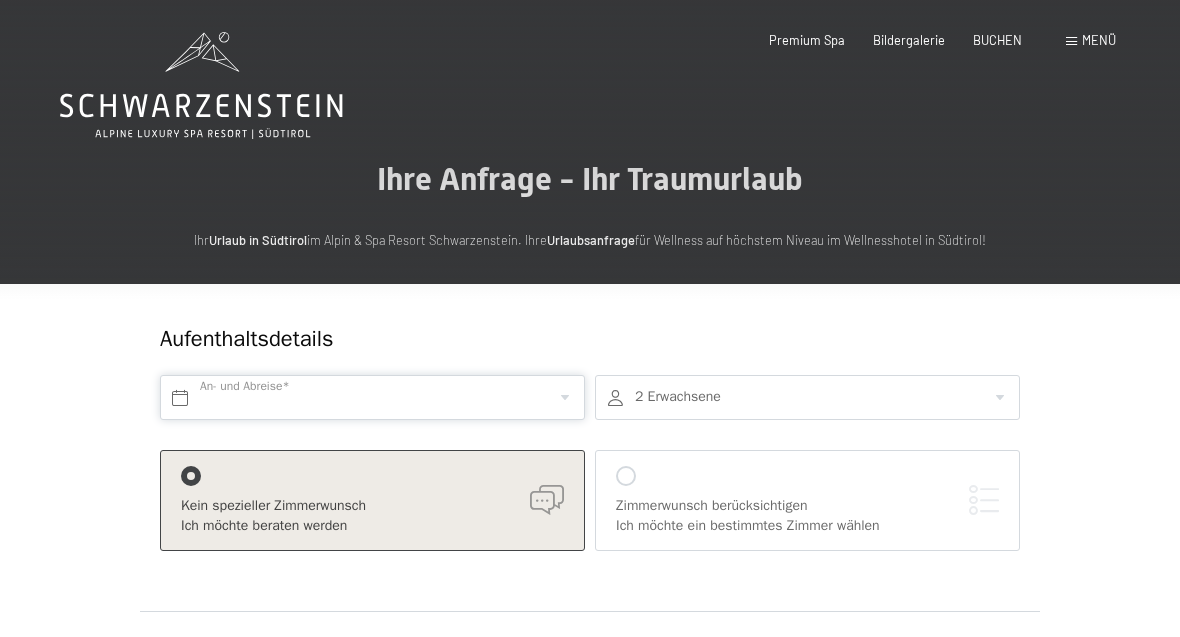 click at bounding box center (372, 397) 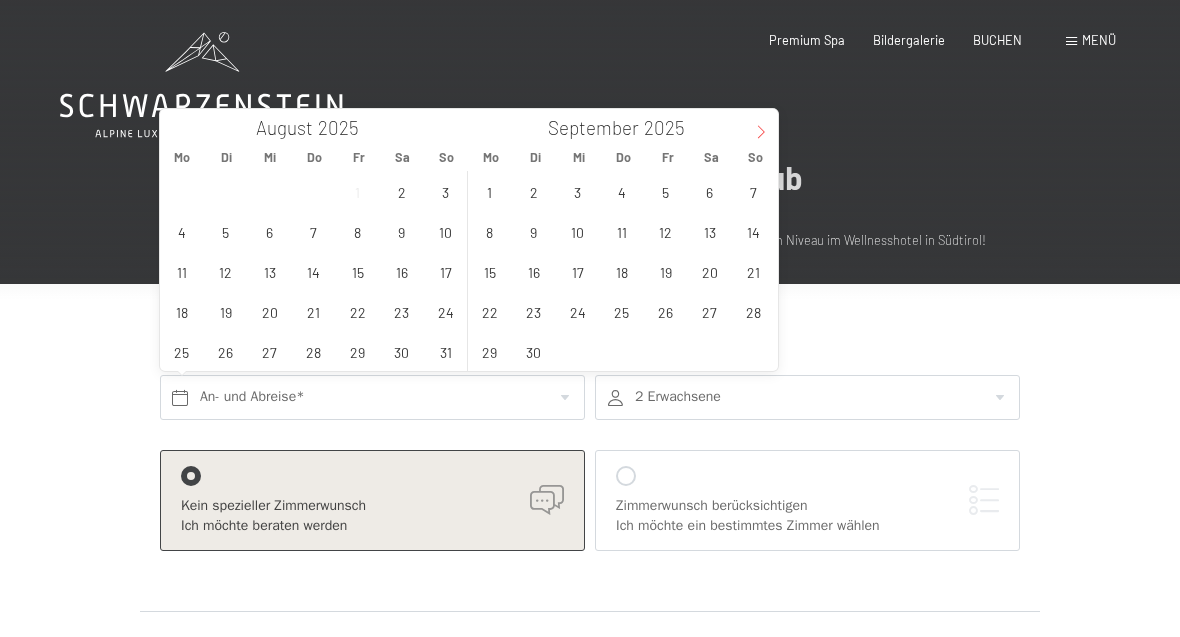 click 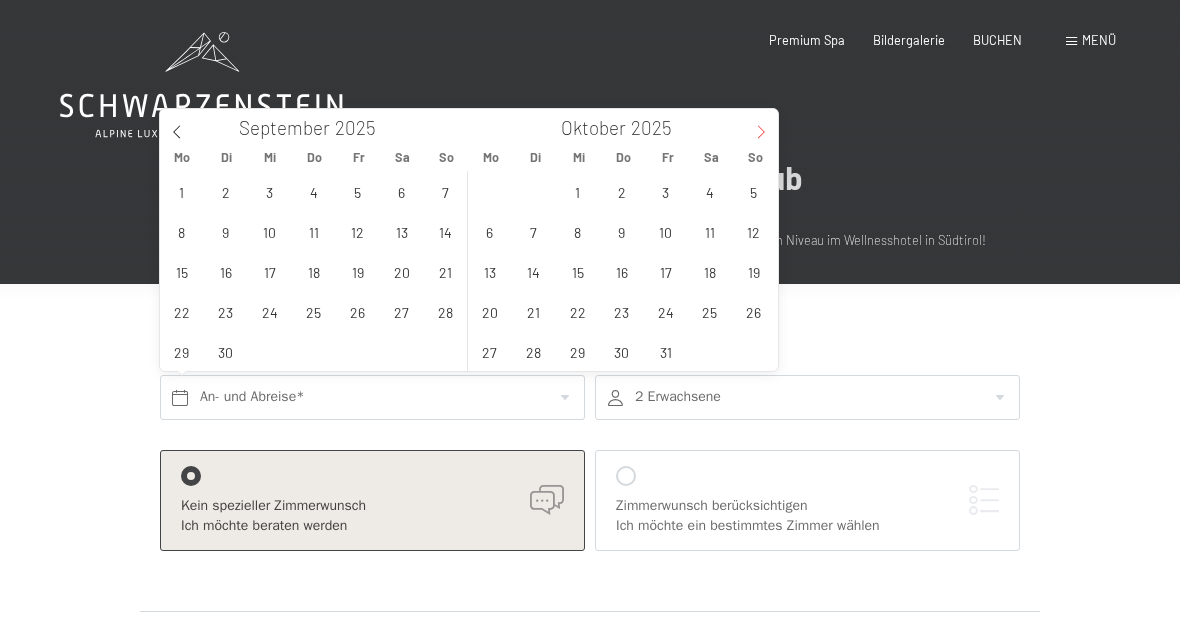 click 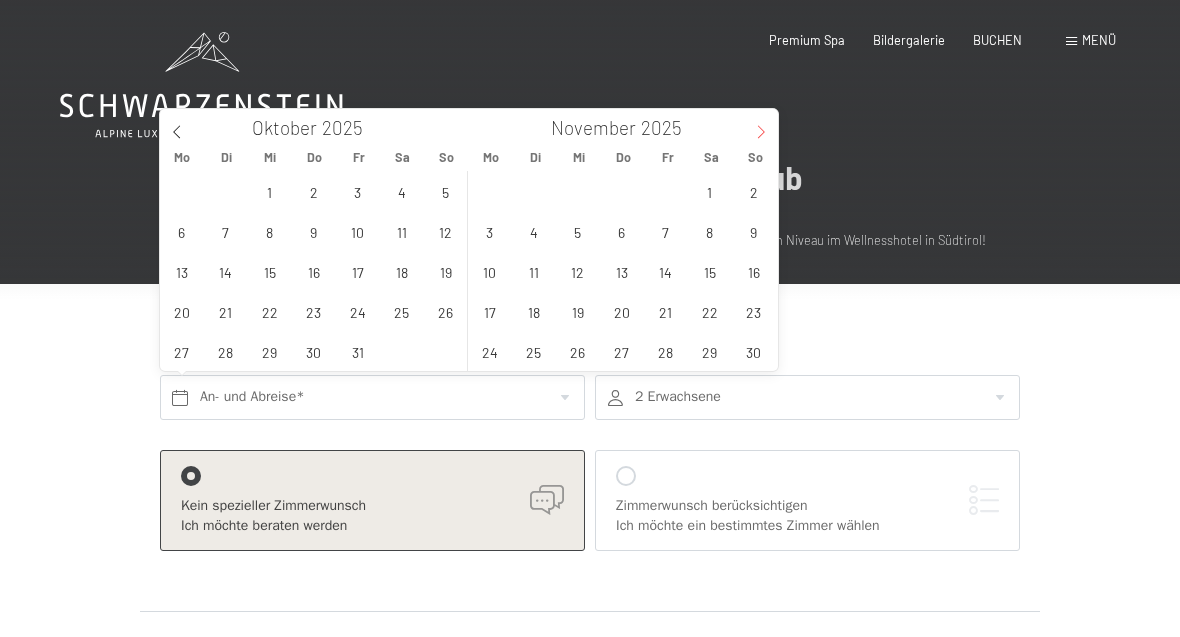 click 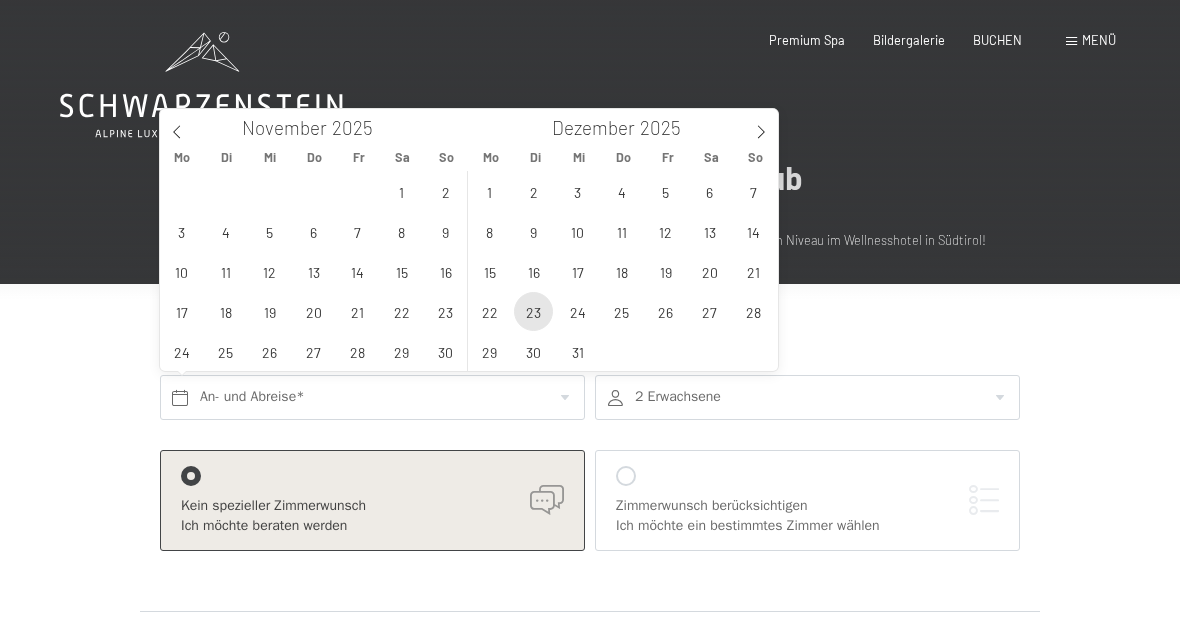 click on "23" at bounding box center (533, 311) 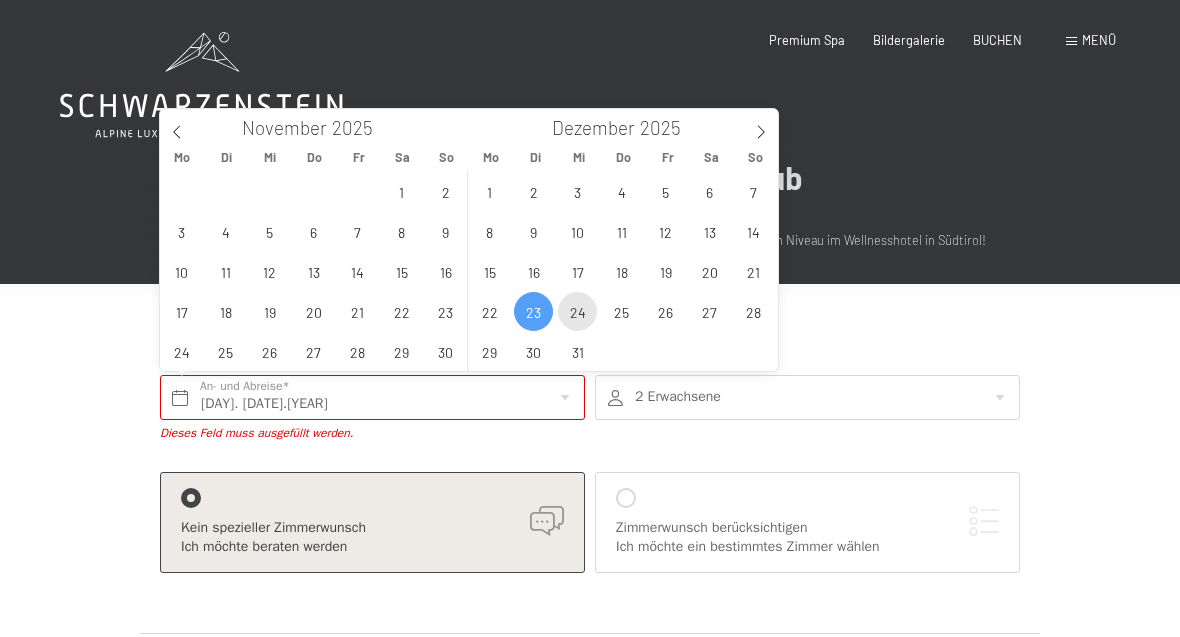 click on "24" at bounding box center [577, 311] 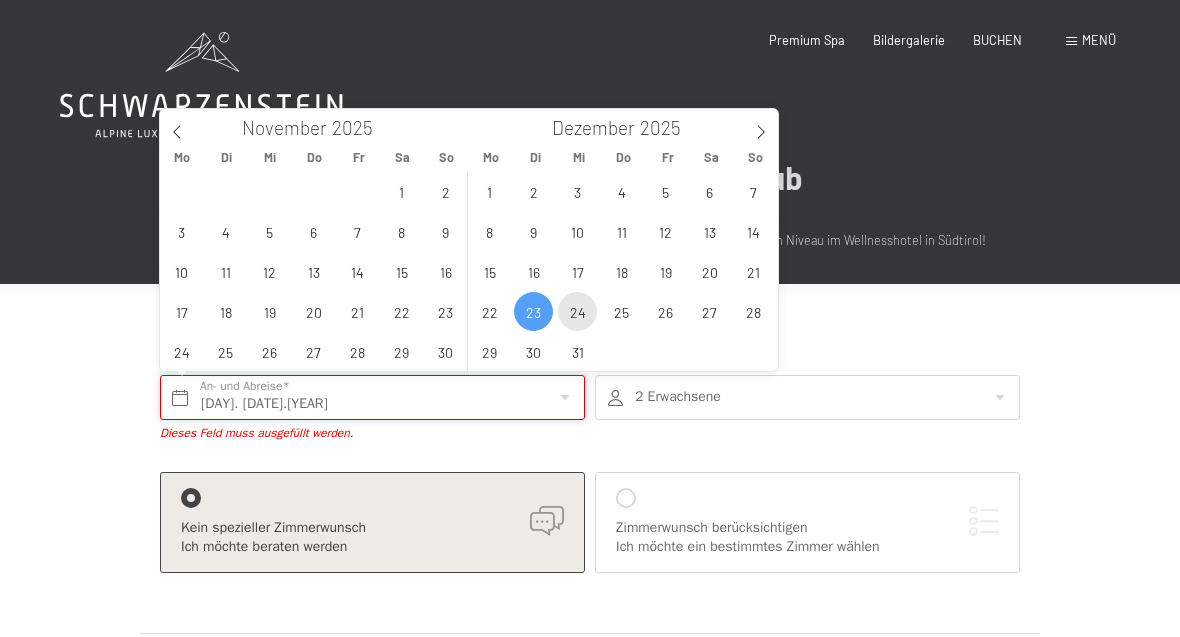 type on "Di. 23.12.2025 - Mi. 24.12.2025" 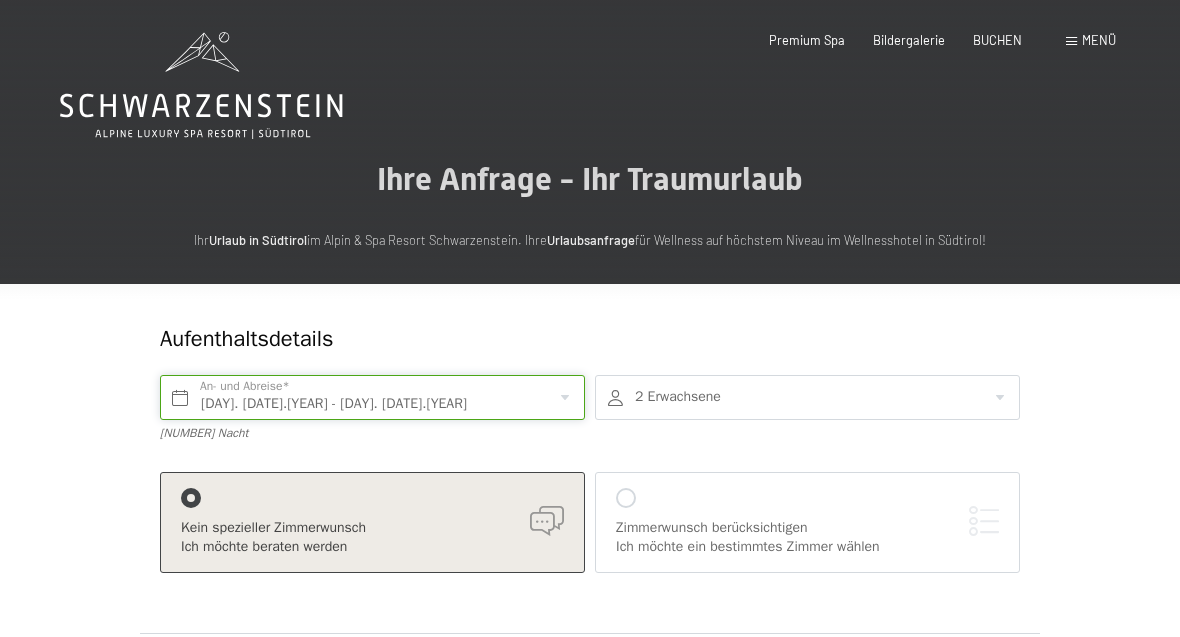 click on "Di. 23.12.2025 - Mi. 24.12.2025" at bounding box center (372, 397) 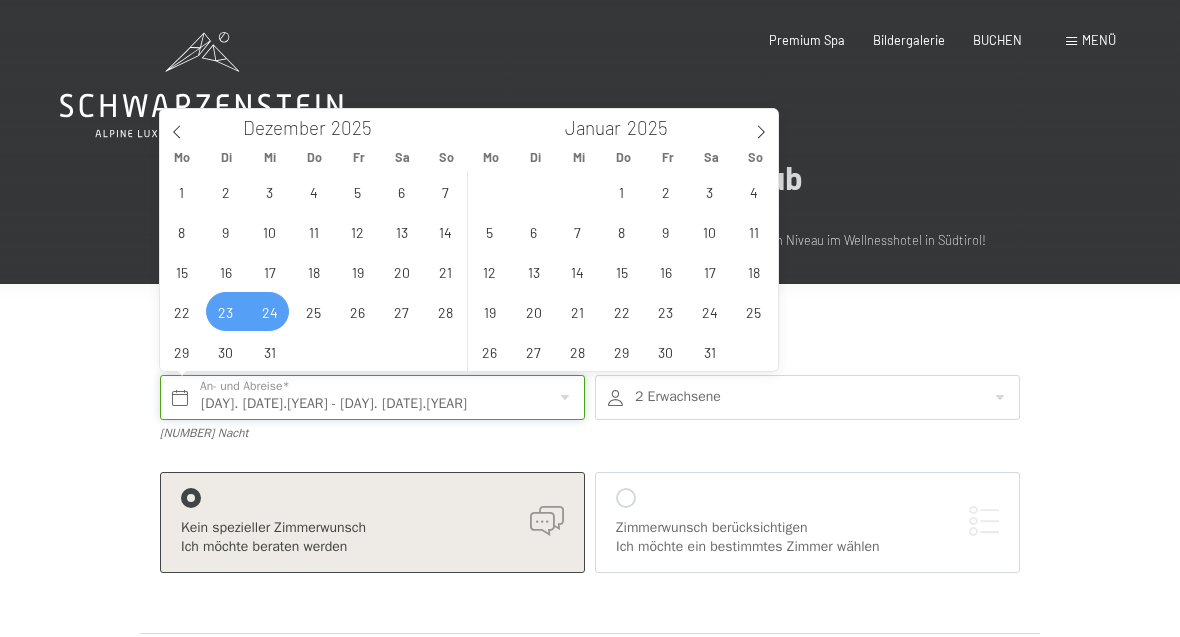 click on "Di. 23.12.2025 - Mi. 24.12.2025" at bounding box center (372, 397) 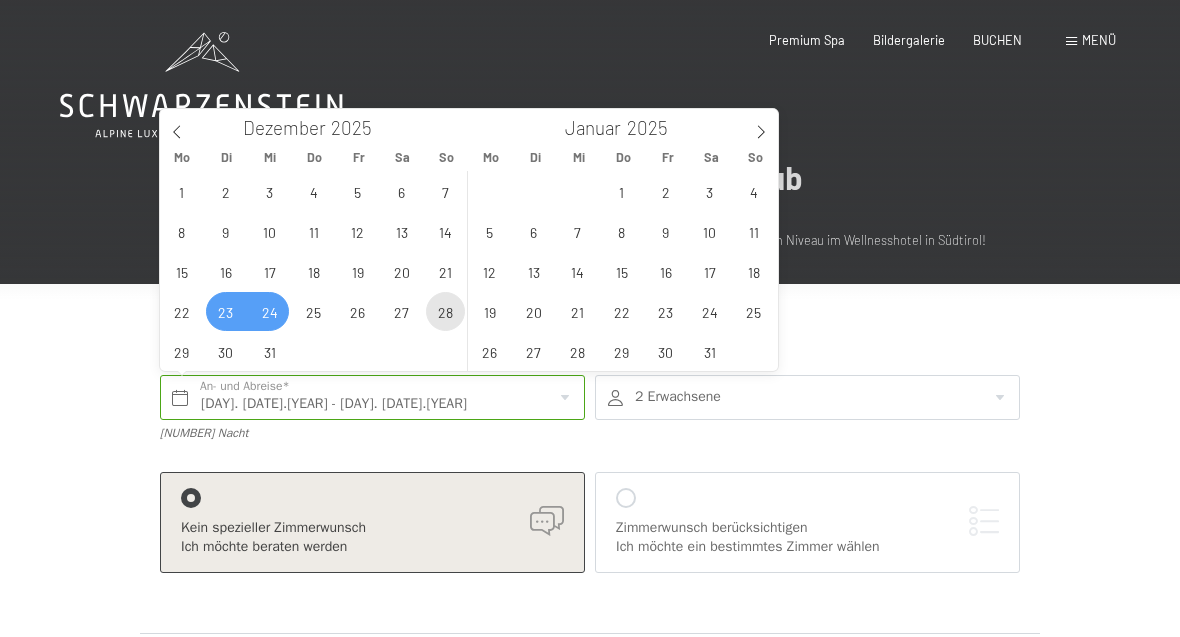 click on "28" at bounding box center [445, 311] 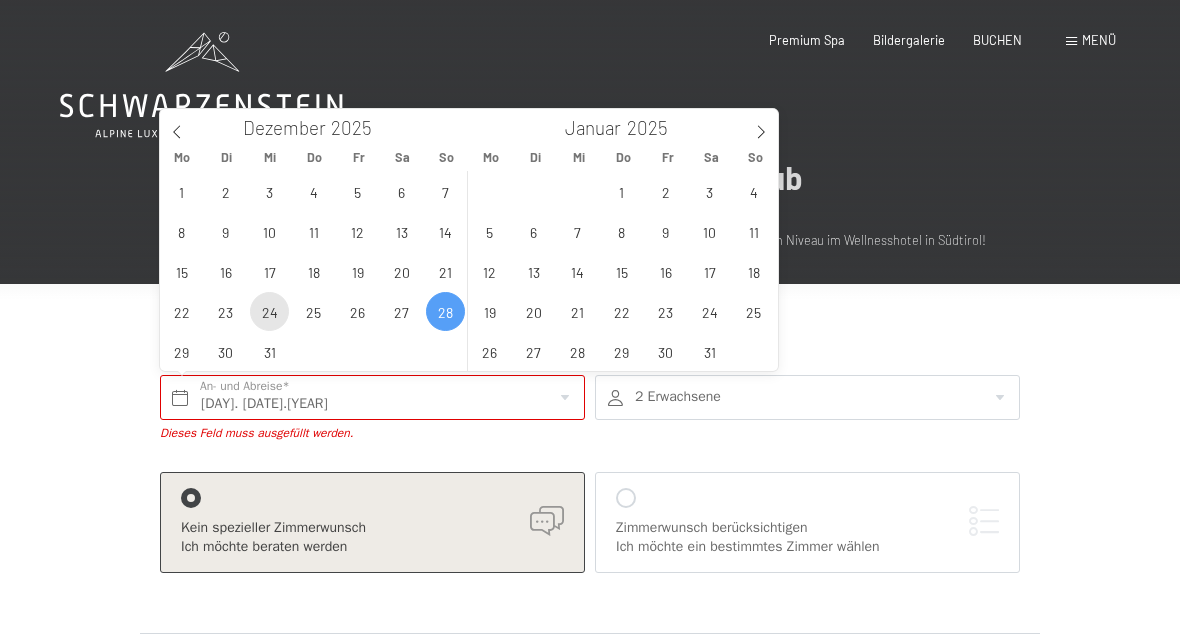 click on "24" at bounding box center (269, 311) 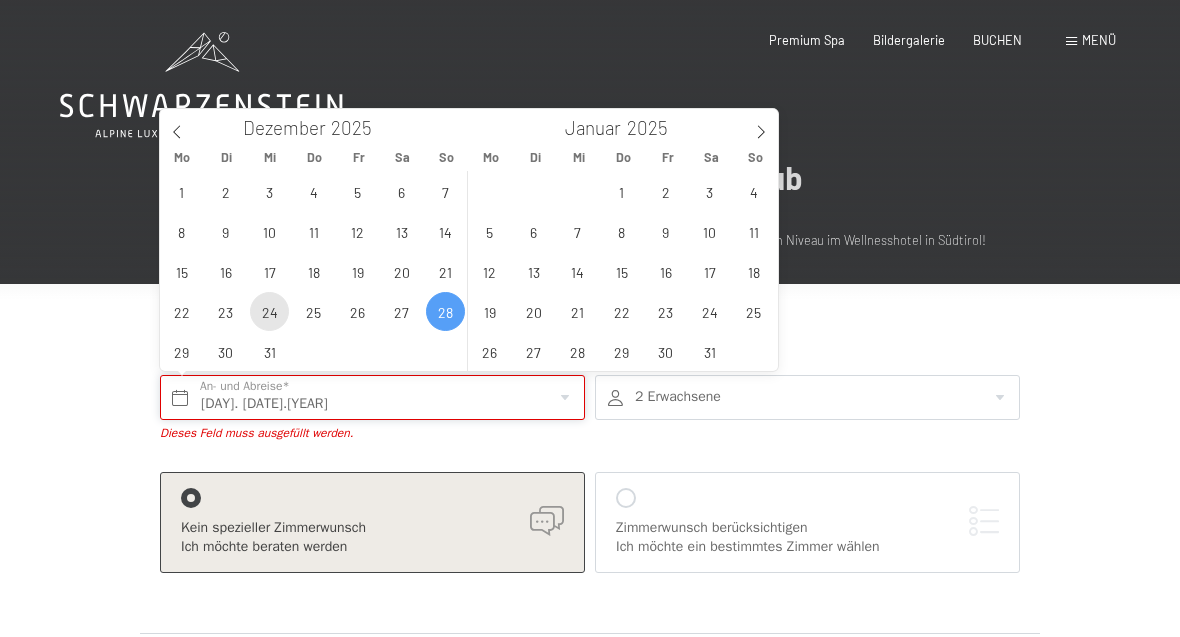 type on "Mi. 24.12.2025 - So. 28.12.2025" 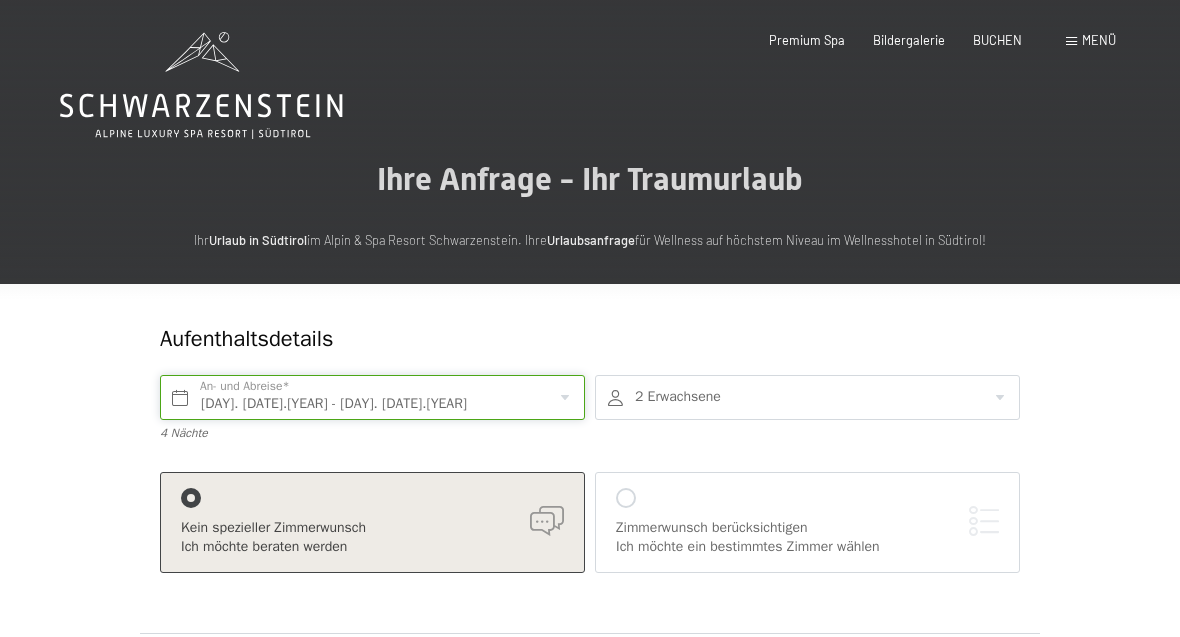 click on "Mi. 24.12.2025 - So. 28.12.2025" at bounding box center [372, 397] 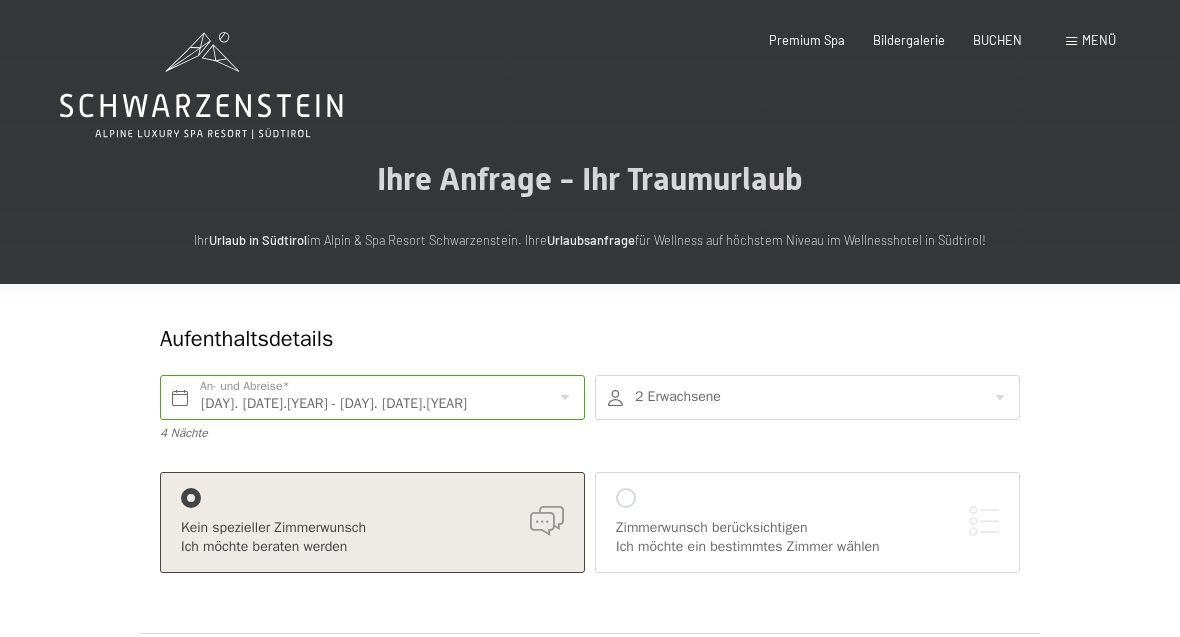 click at bounding box center [807, 397] 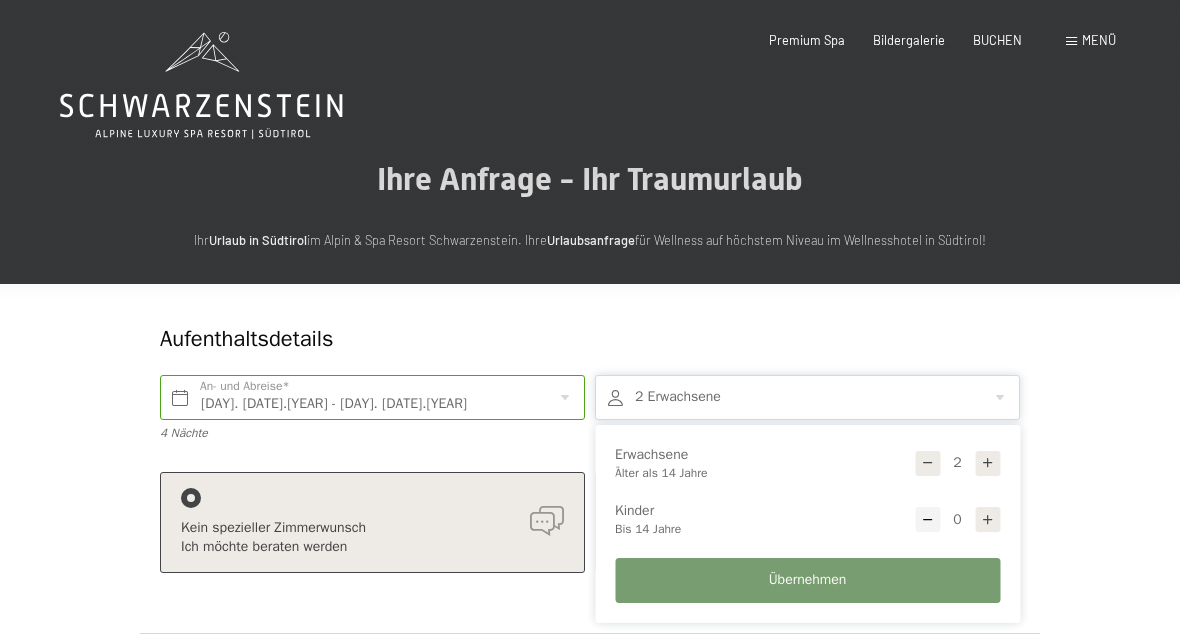 click at bounding box center (928, 463) 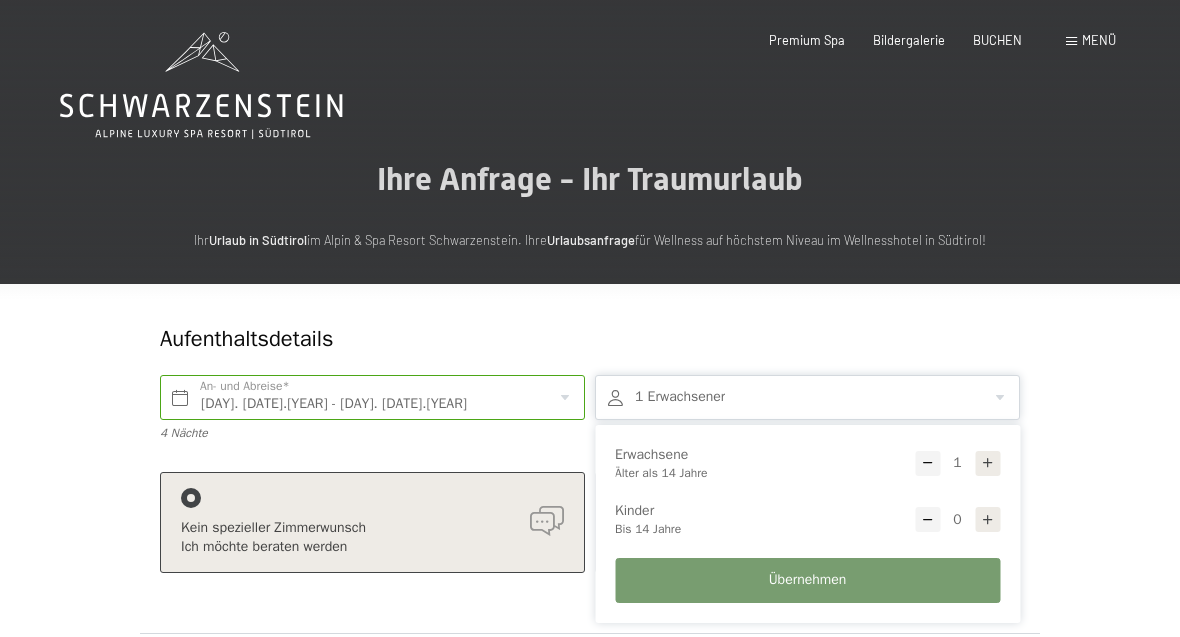 click on "Übernehmen" at bounding box center (808, 580) 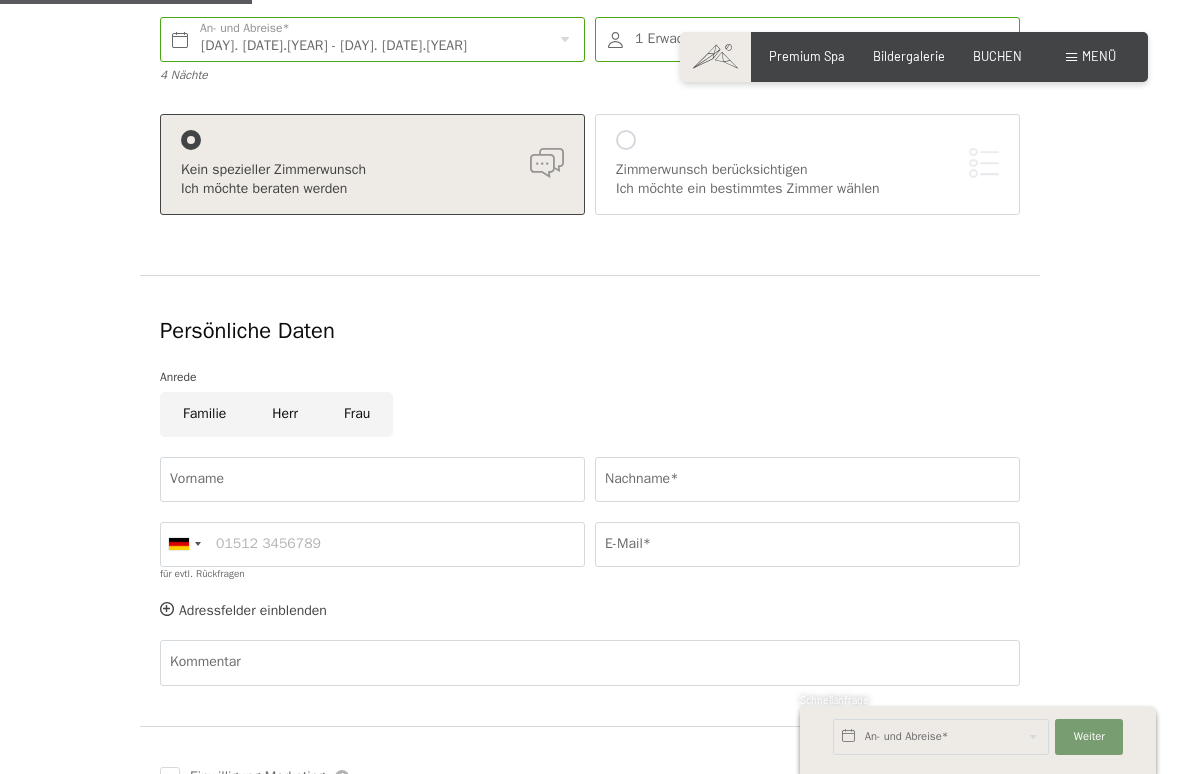scroll, scrollTop: 360, scrollLeft: 0, axis: vertical 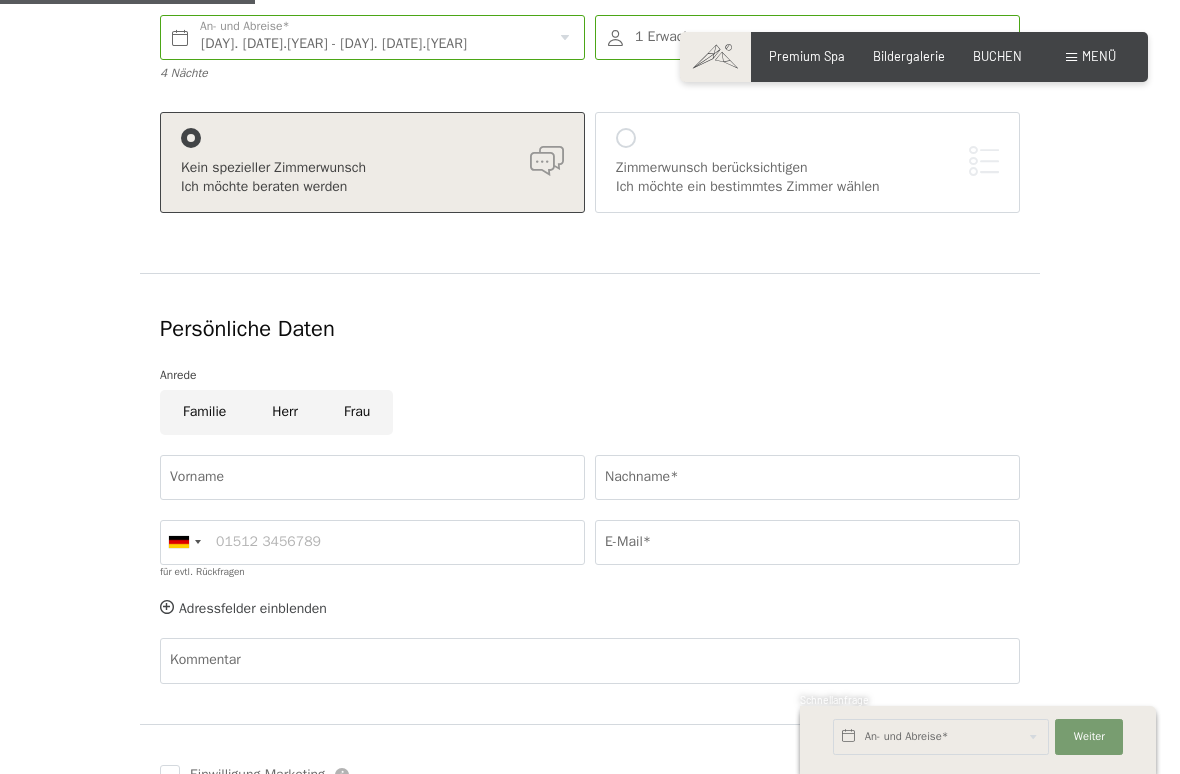 click on "Herr" at bounding box center [285, 412] 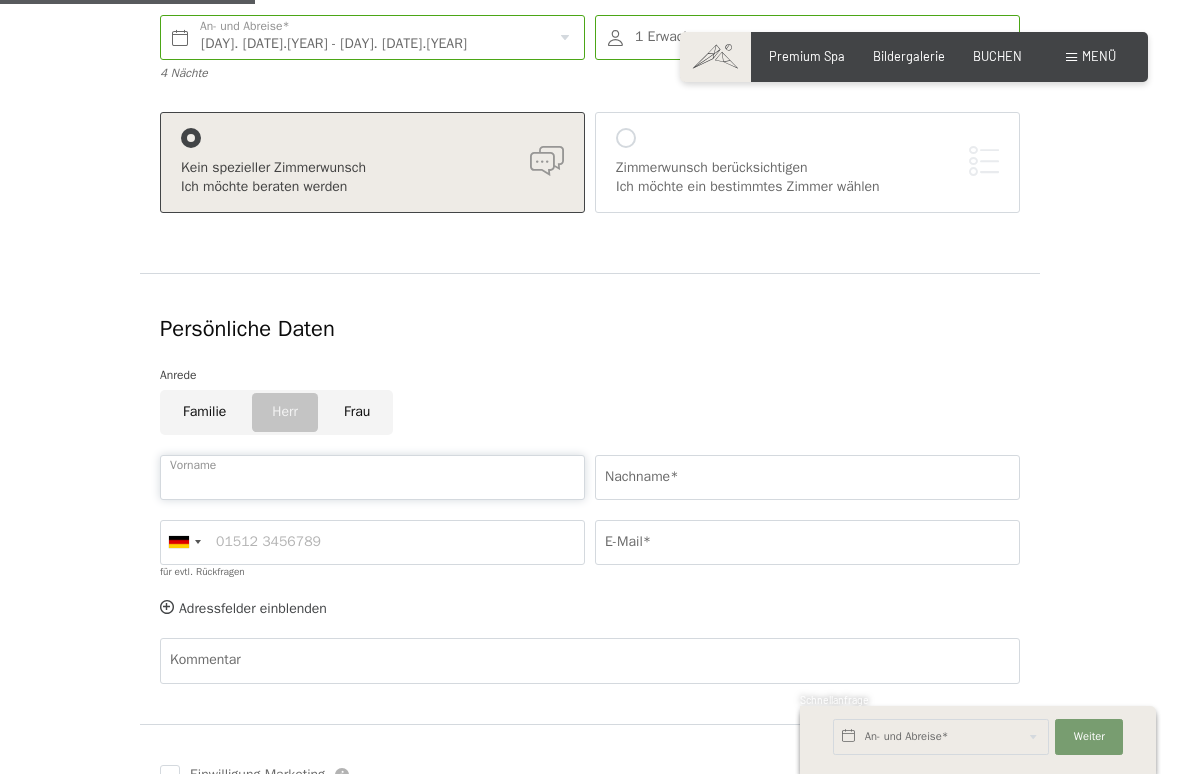 click on "Vorname" at bounding box center [372, 477] 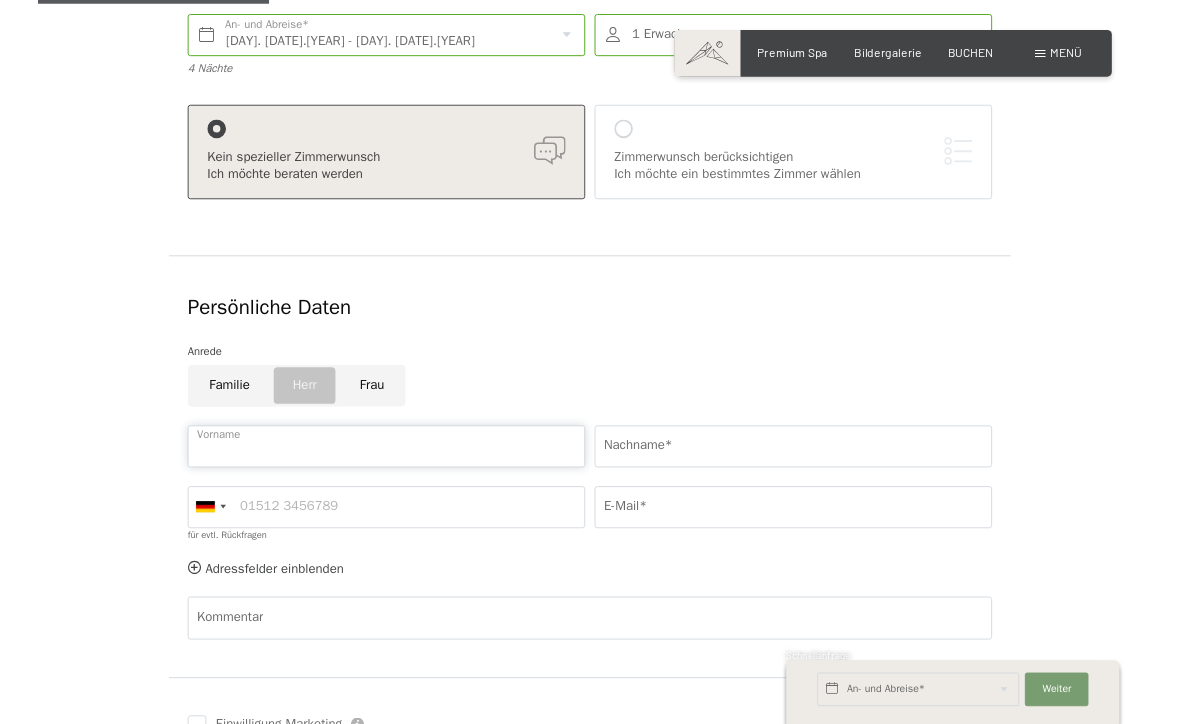 scroll, scrollTop: 359, scrollLeft: 0, axis: vertical 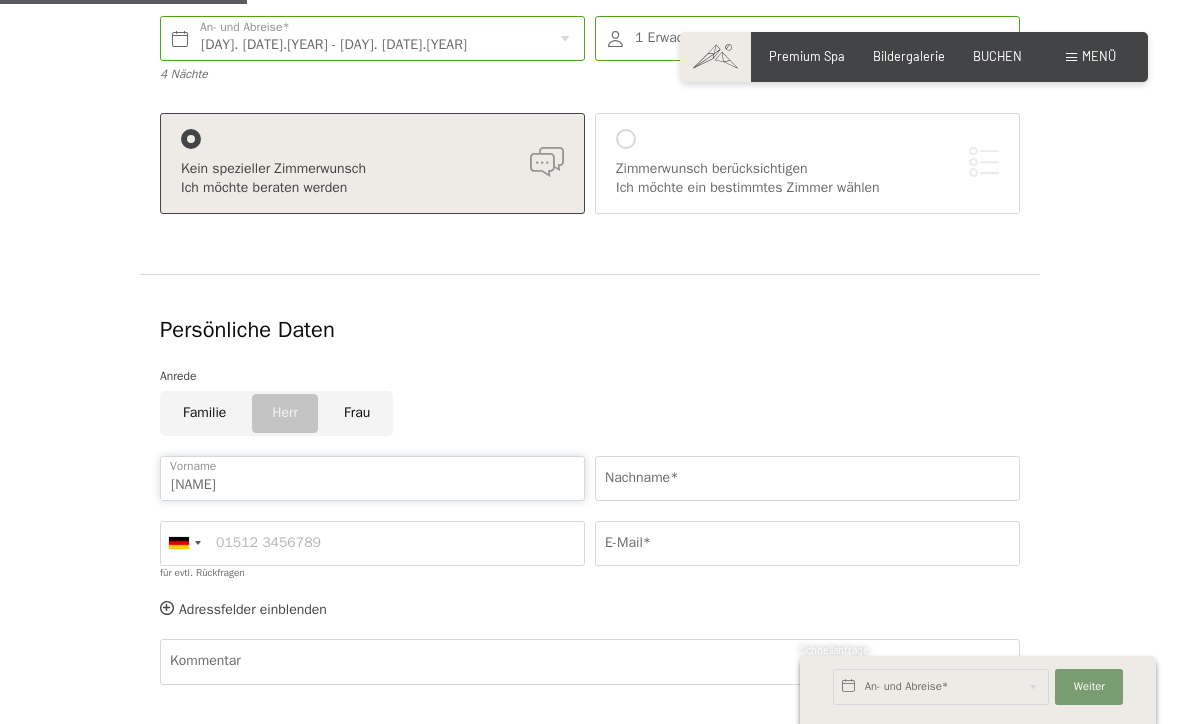 type on "Mario" 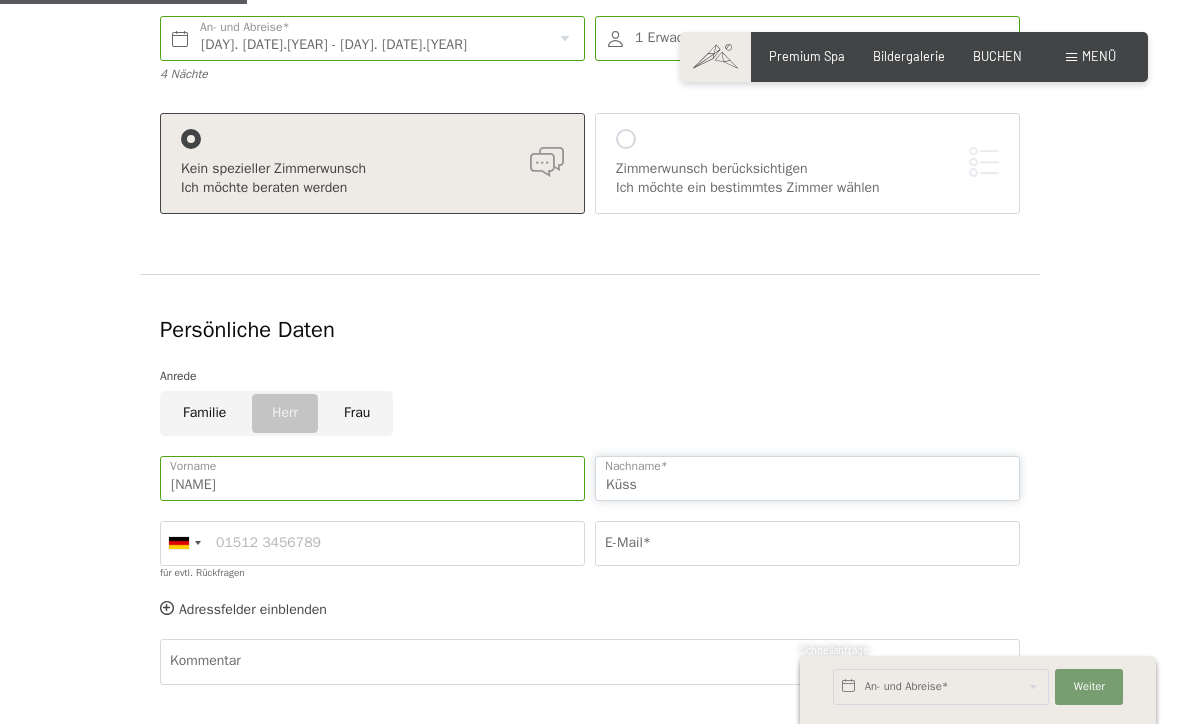 type on "Küss" 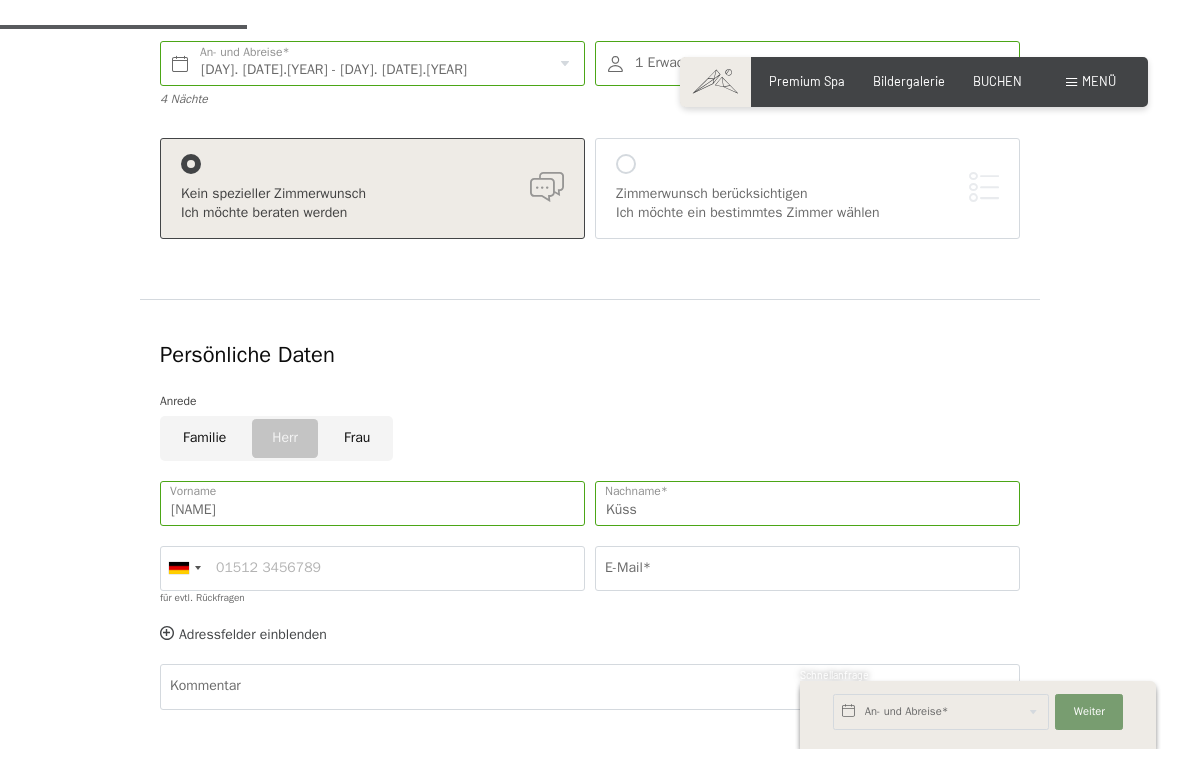 scroll, scrollTop: 360, scrollLeft: 0, axis: vertical 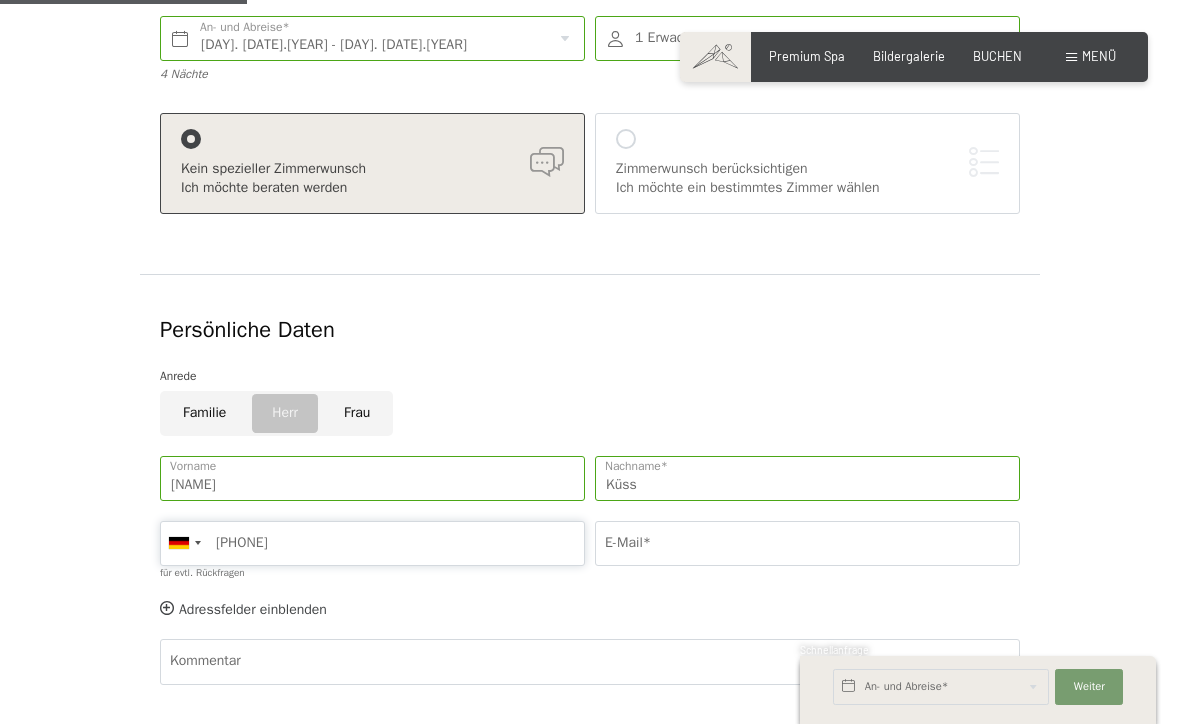 type on "1715313838" 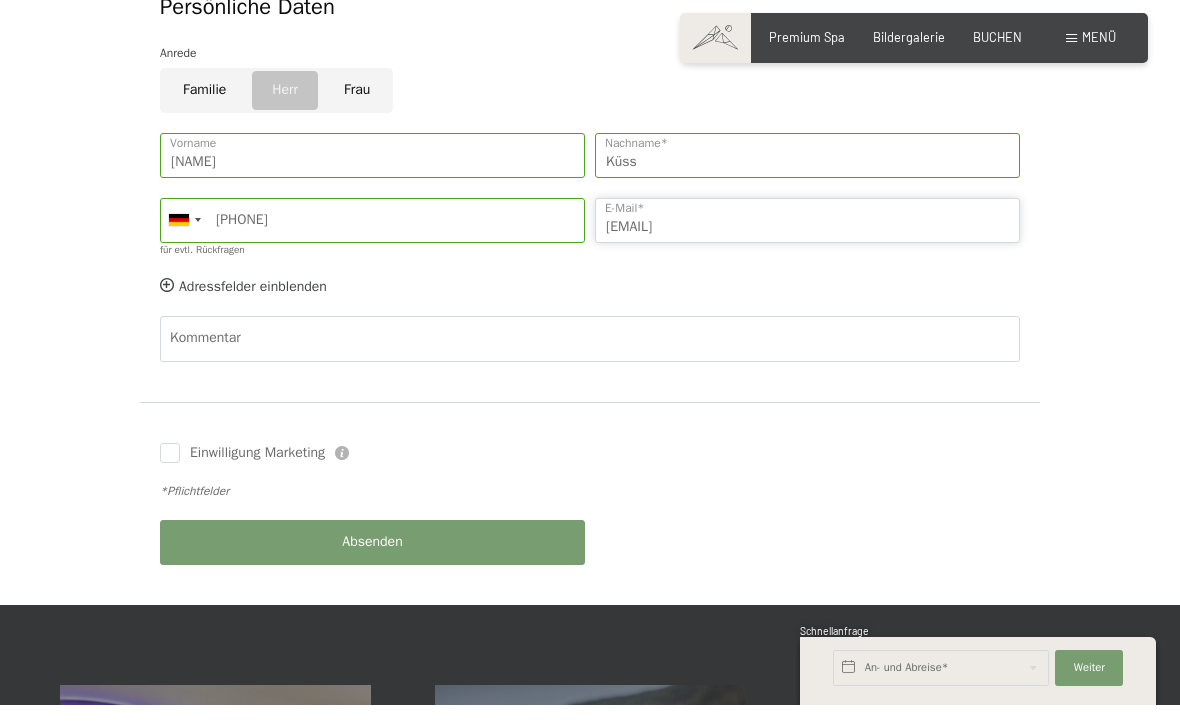 scroll, scrollTop: 675, scrollLeft: 0, axis: vertical 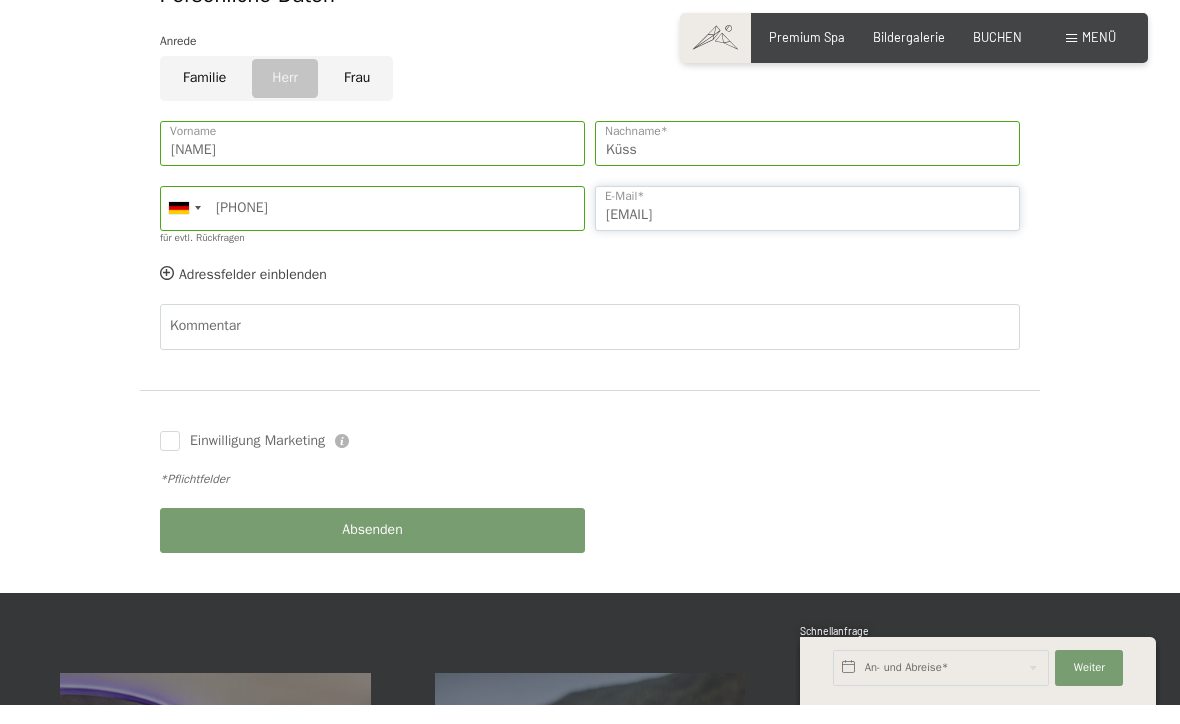 type on "mariokuess@outlook.de" 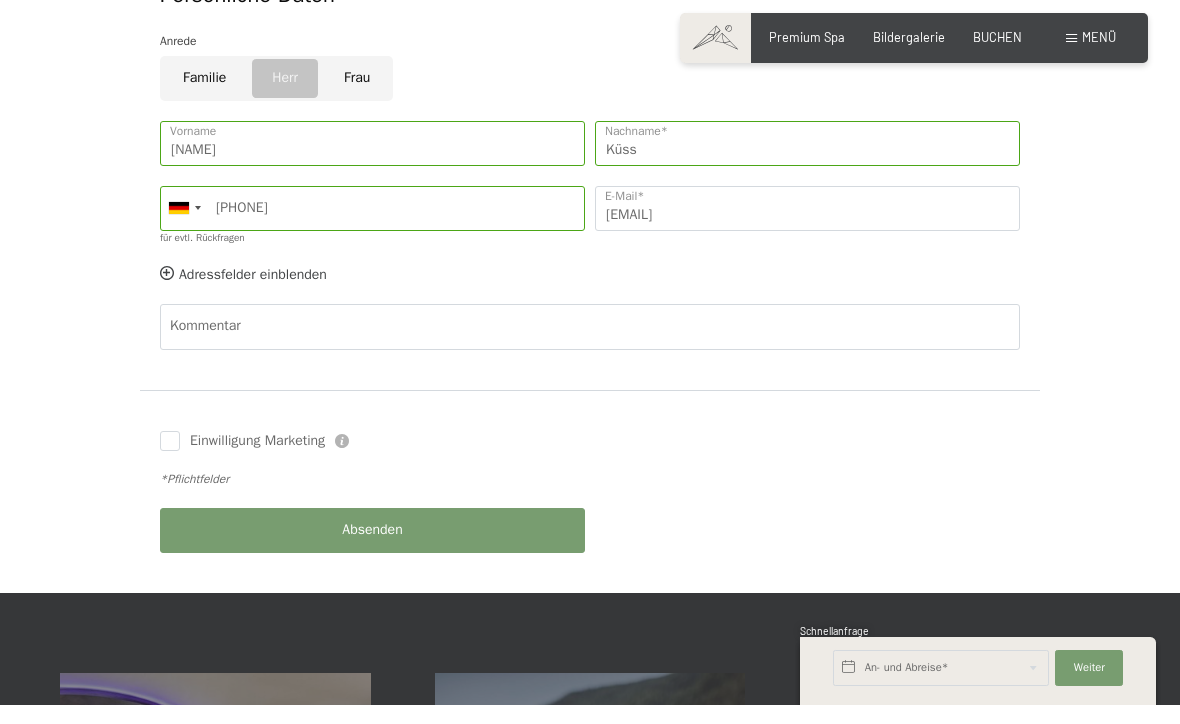 click on "Einwilligung Marketing" at bounding box center (257, 460) 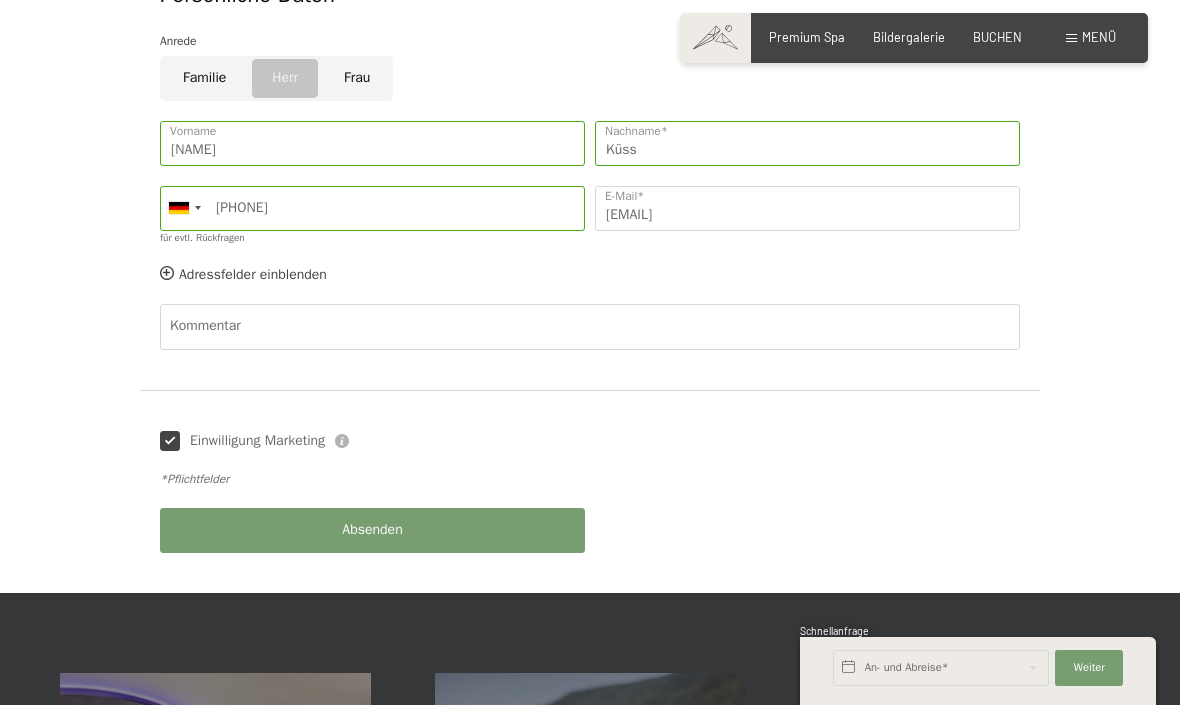 click on "Einwilligung Marketing" at bounding box center (170, 460) 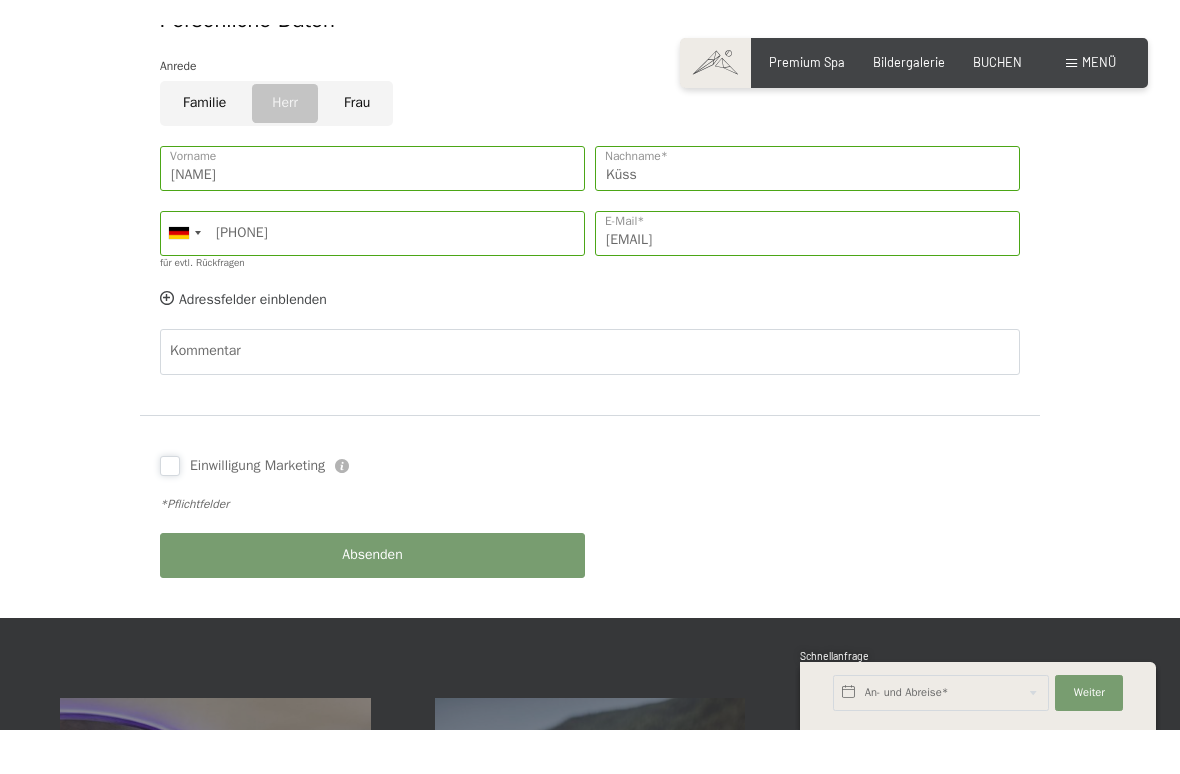 scroll, scrollTop: 695, scrollLeft: 0, axis: vertical 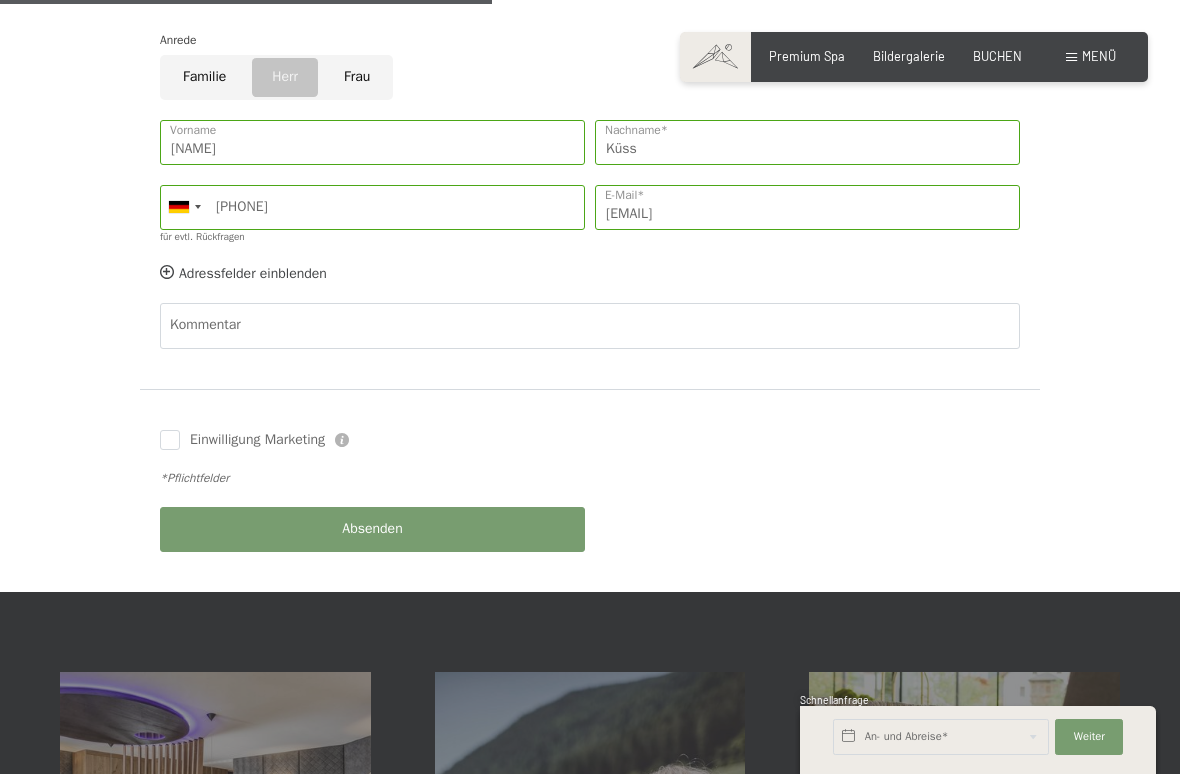 click on "Einwilligung Marketing   Der Unterfertigte, der die  Aufklärung laut Link  gelesen und verstanden hat, stimmt – bezugnehmend auf die Datenverarbeitung, für welche die Einwilligung der betroffenen Person gesetzlich vorgeschrieben ist – der Verarbeitung seiner personenbezogenen Daten seitens Alpine Luxury SPA Resort SCHWARZENSTEIN für die Übermittlung von Werbe- und Marketingmitteilungen über unsere Dienstleistungen, Aktionen/Angebote usw., einschließlich des Versands von Newslettern, über automatisierte (E-Mail, SMS usw.) und nicht-automatisierte (postalisch, Callcenter) Systeme zu." 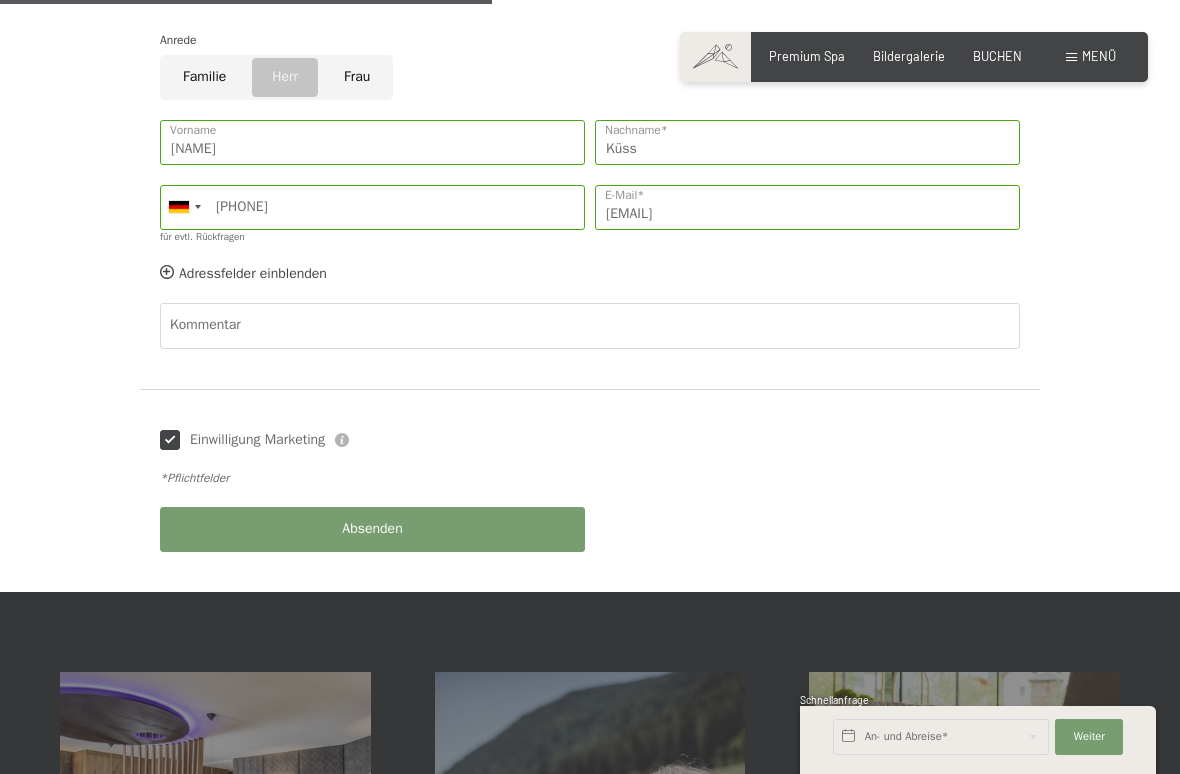 checkbox on "true" 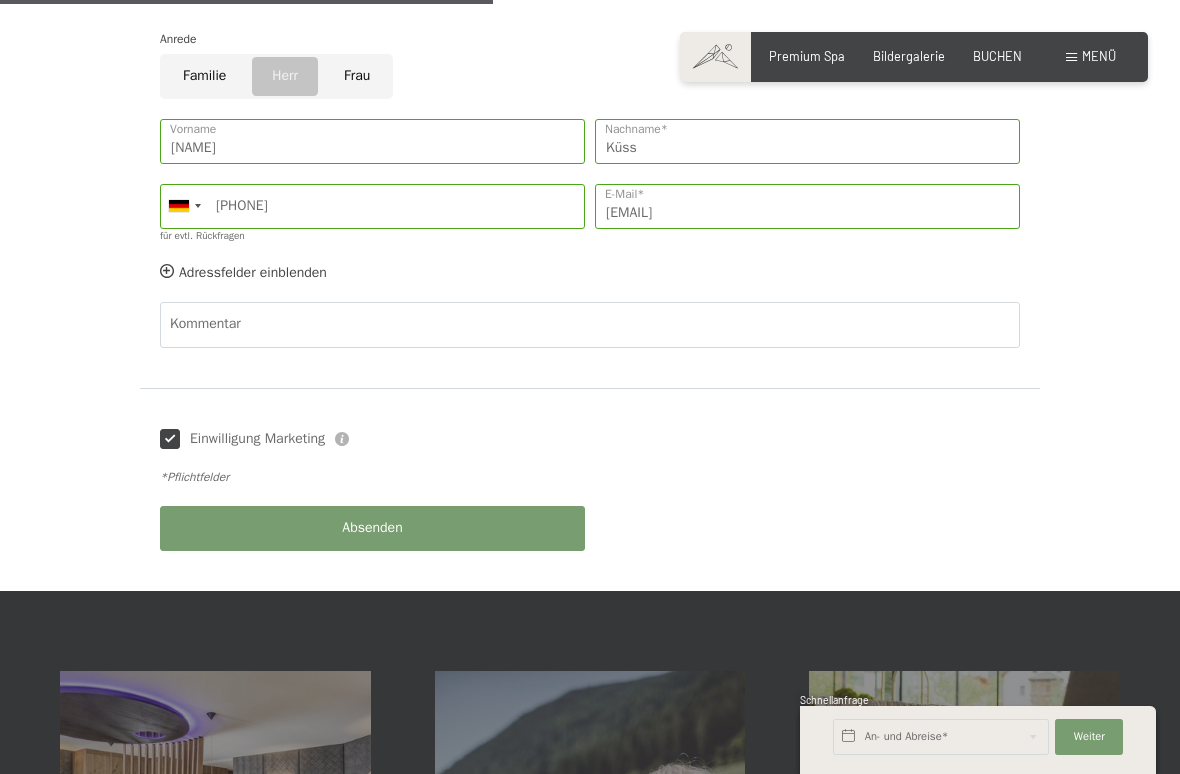 scroll, scrollTop: 697, scrollLeft: 0, axis: vertical 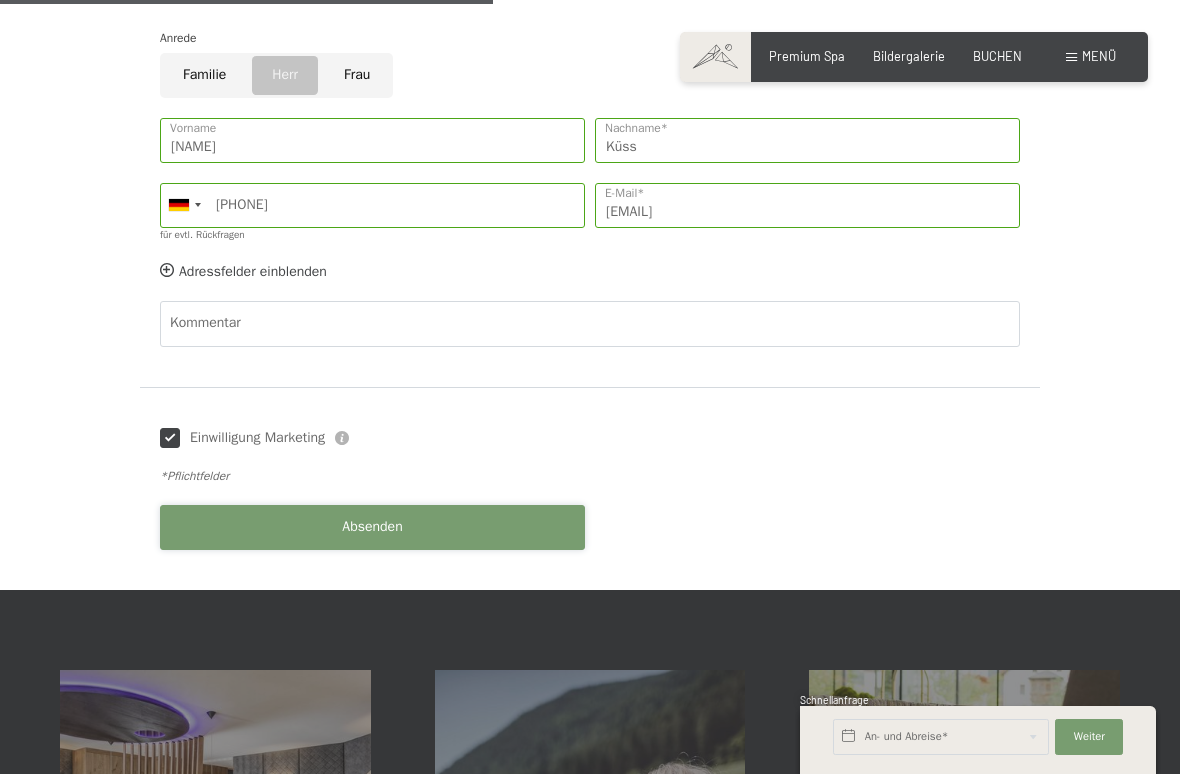 click on "Absenden" at bounding box center [372, 527] 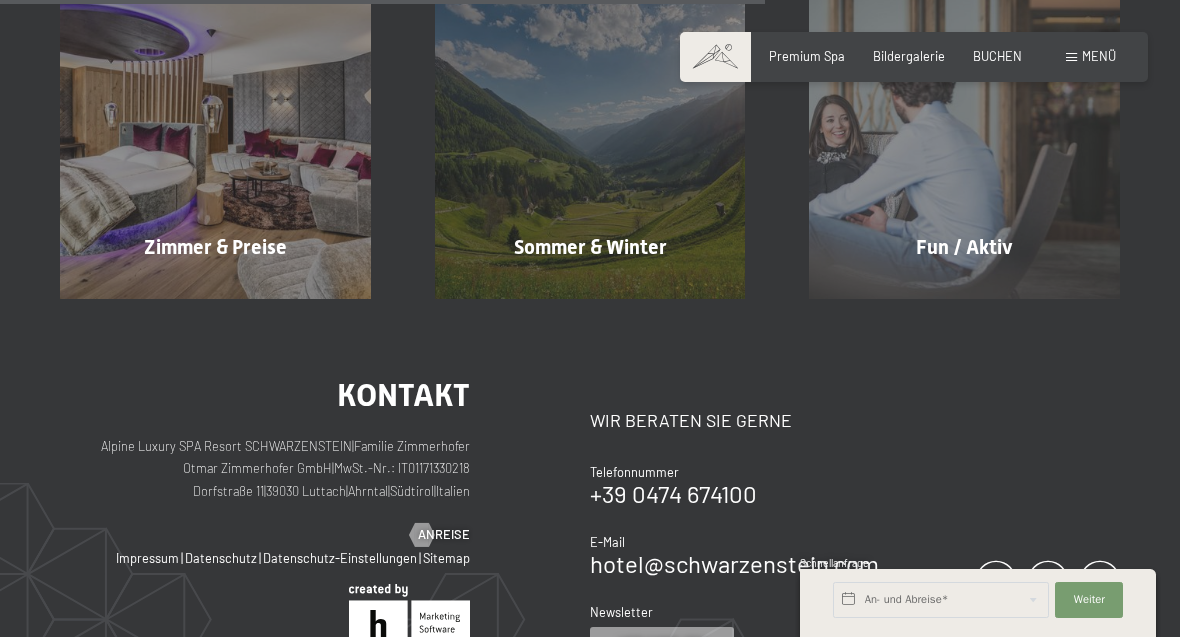 scroll, scrollTop: 808, scrollLeft: 0, axis: vertical 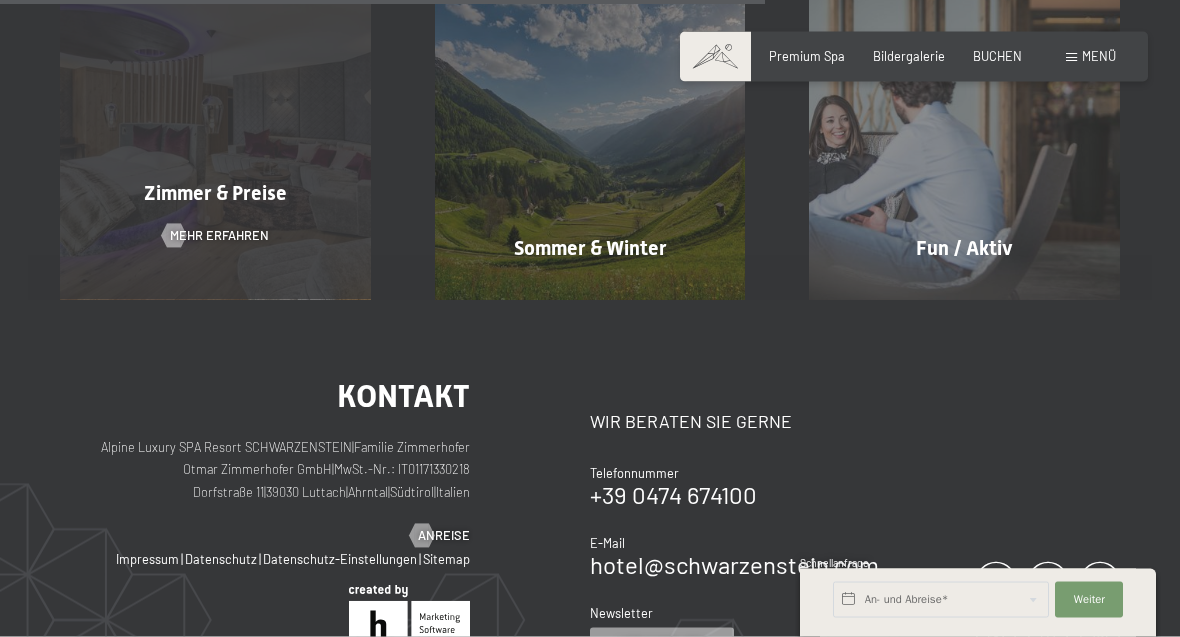 click on "Zimmer & Preise           Mehr erfahren" at bounding box center (215, 144) 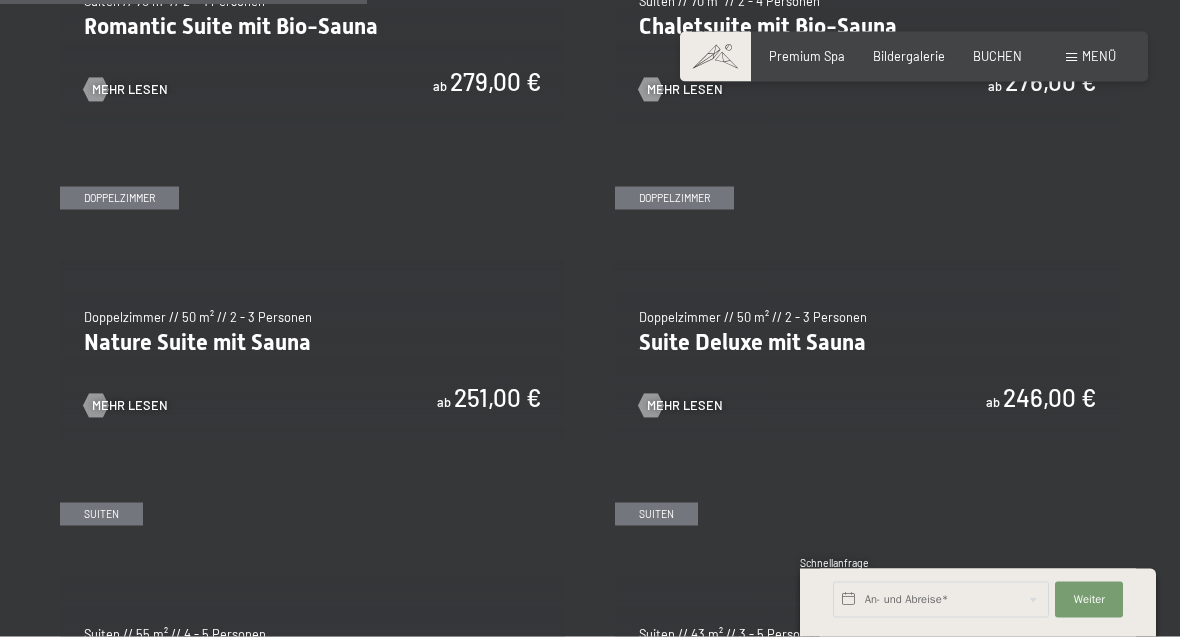 scroll, scrollTop: 1528, scrollLeft: 0, axis: vertical 